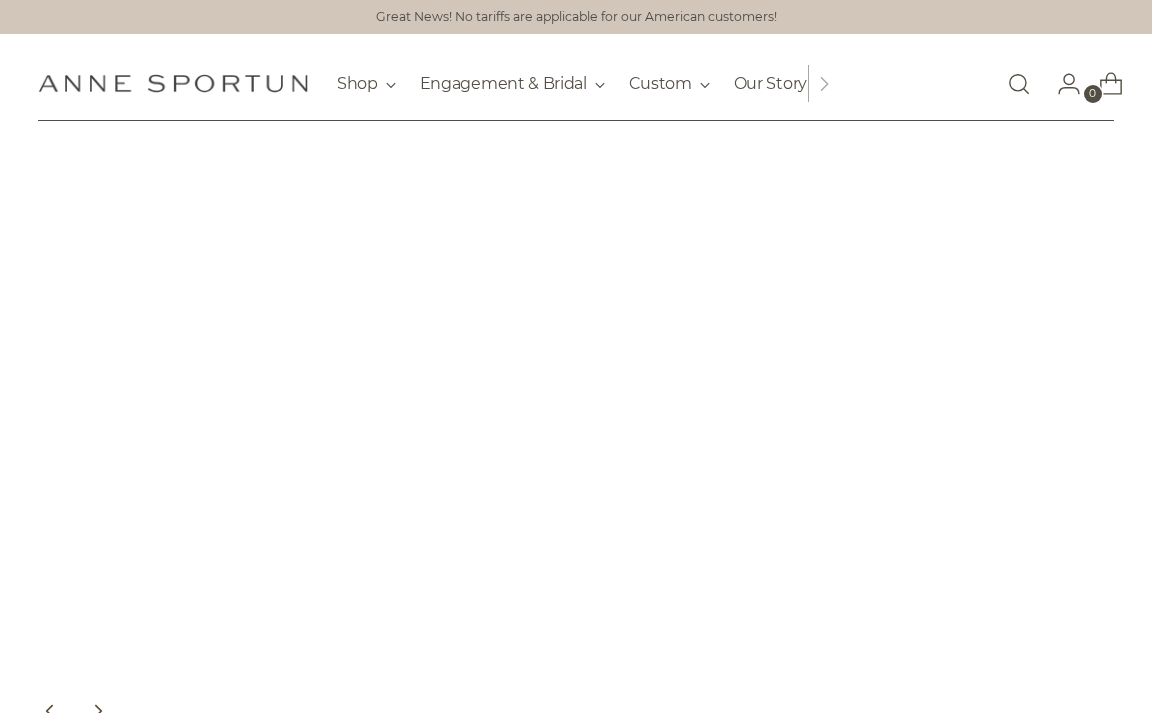 scroll, scrollTop: 0, scrollLeft: 0, axis: both 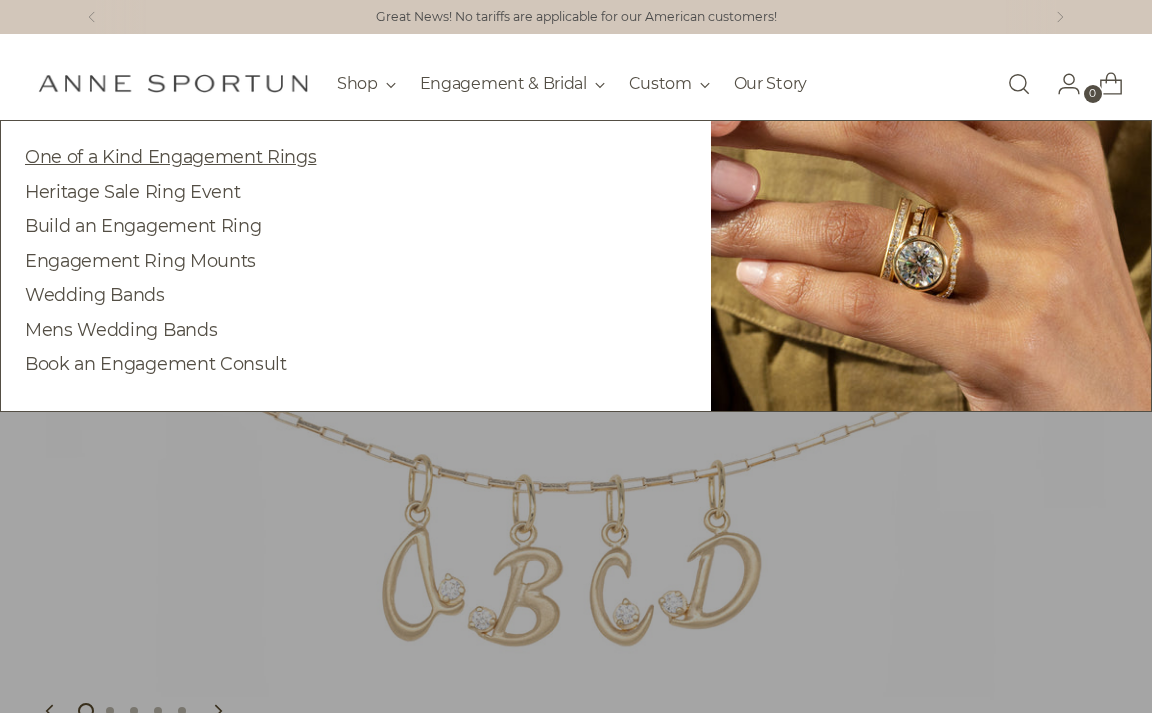 click on "One of a Kind Engagement Rings" at bounding box center (170, 156) 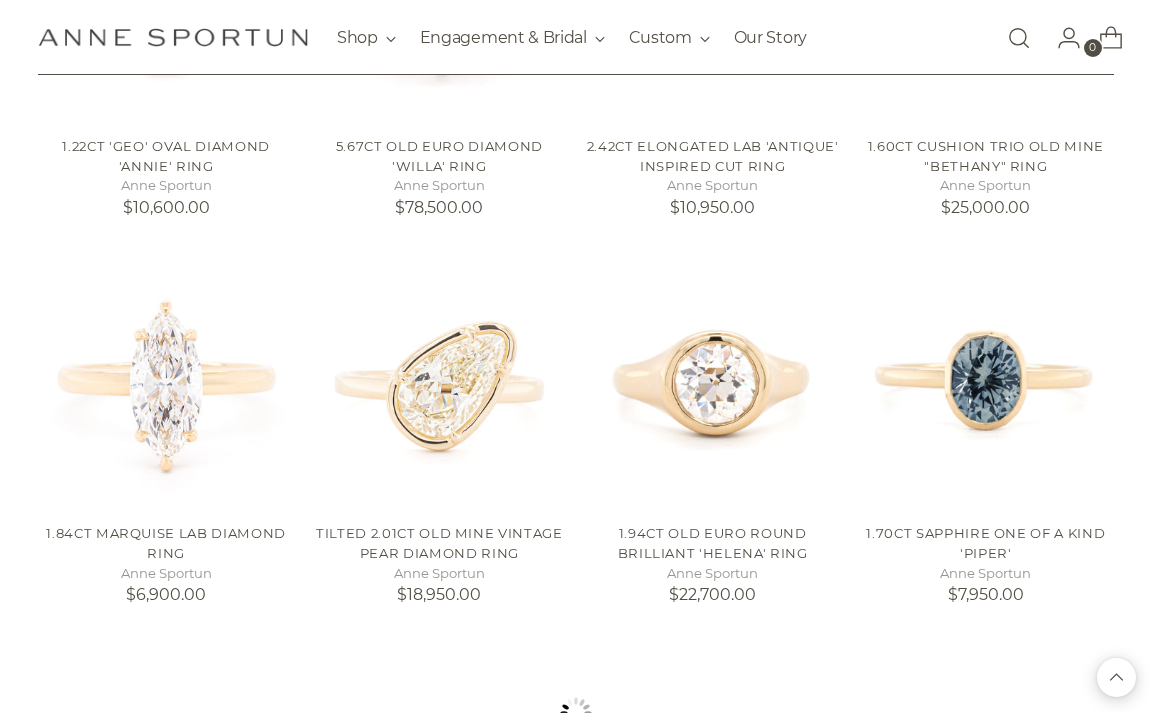 scroll, scrollTop: 1400, scrollLeft: 0, axis: vertical 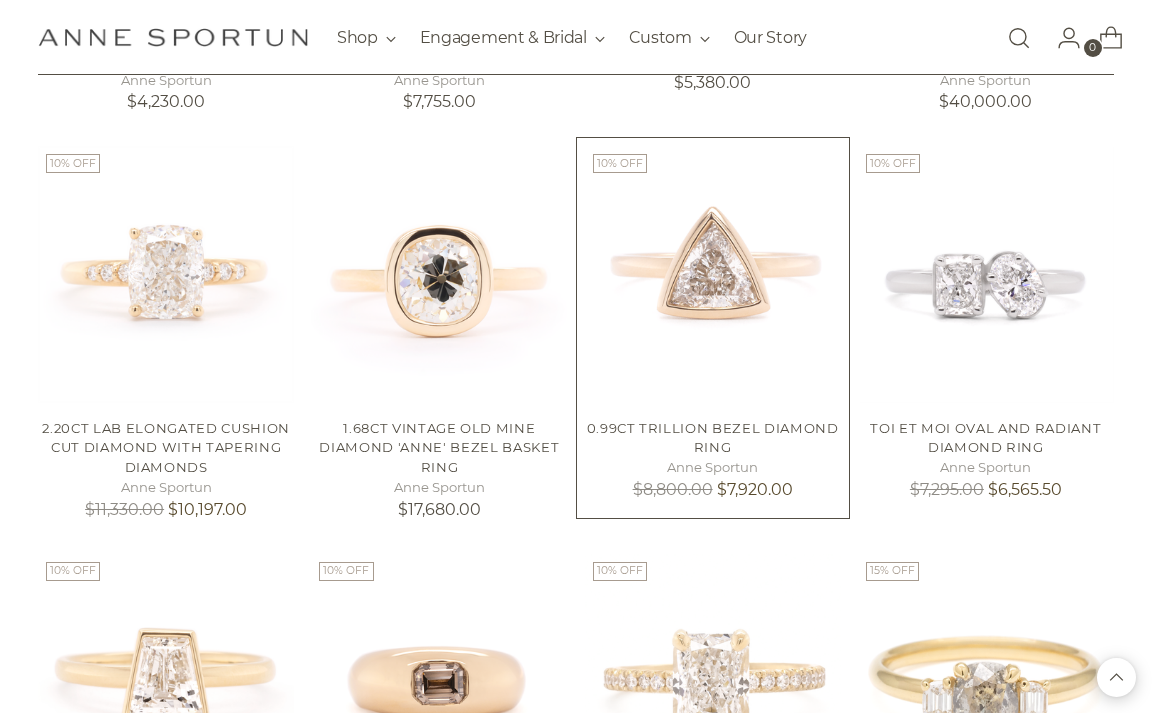 click at bounding box center (0, 0) 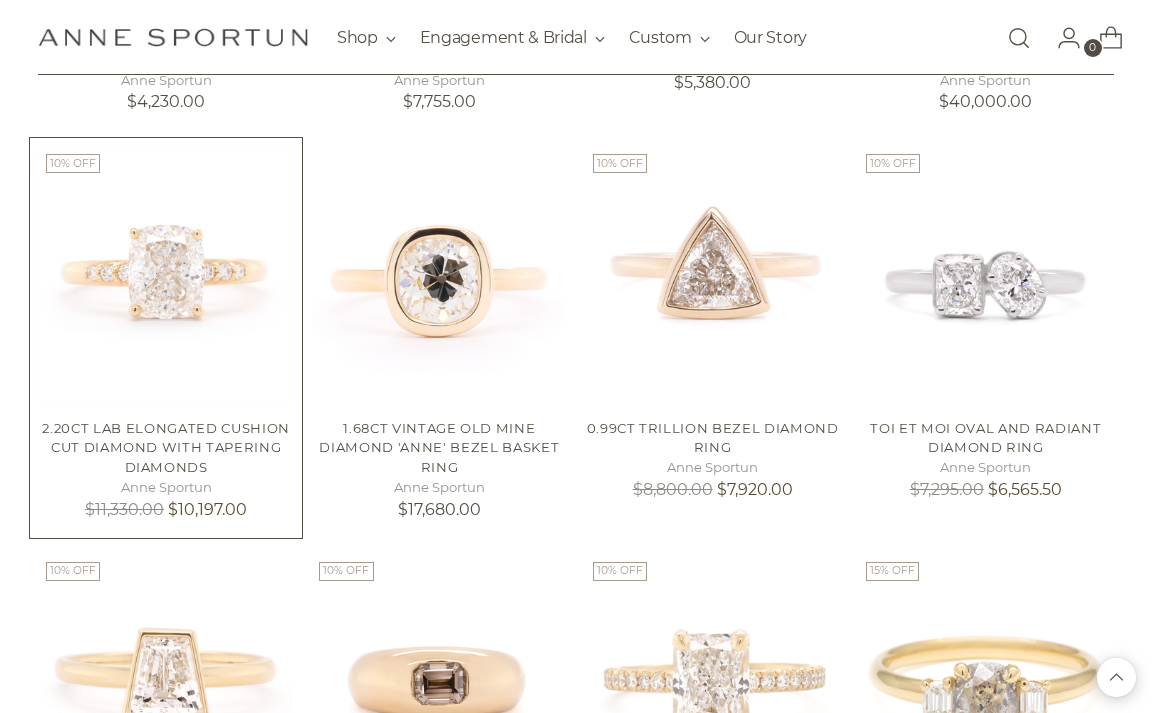 scroll, scrollTop: 2790, scrollLeft: 0, axis: vertical 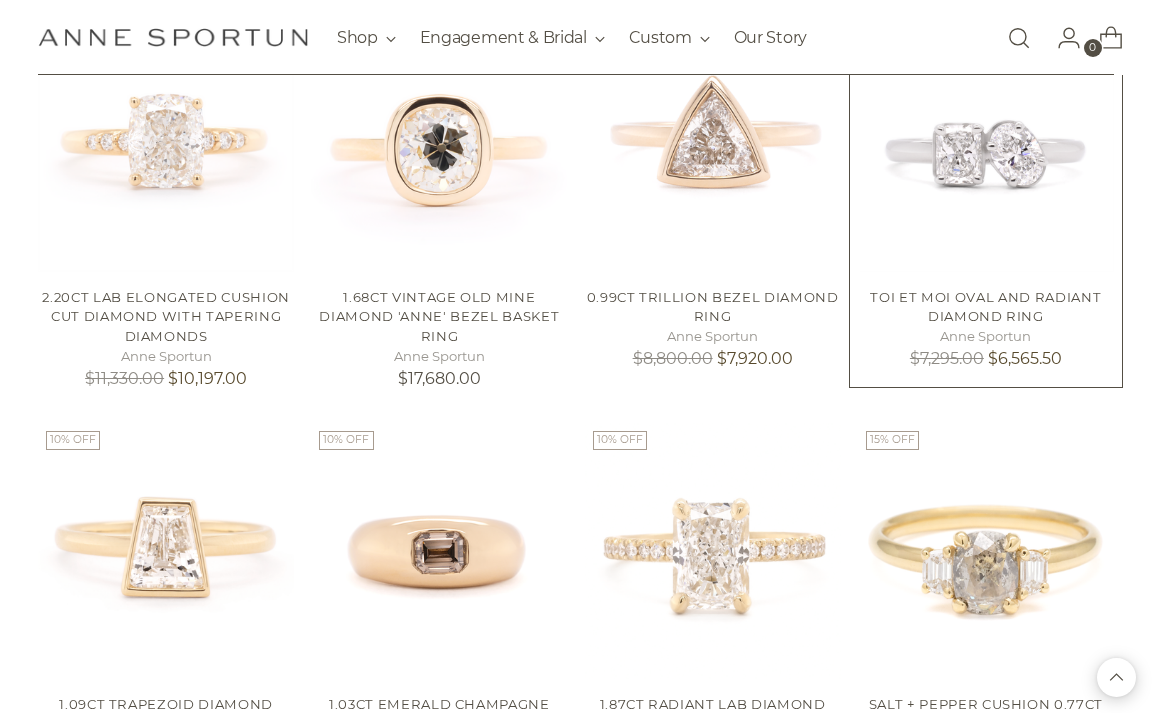 click at bounding box center (0, 0) 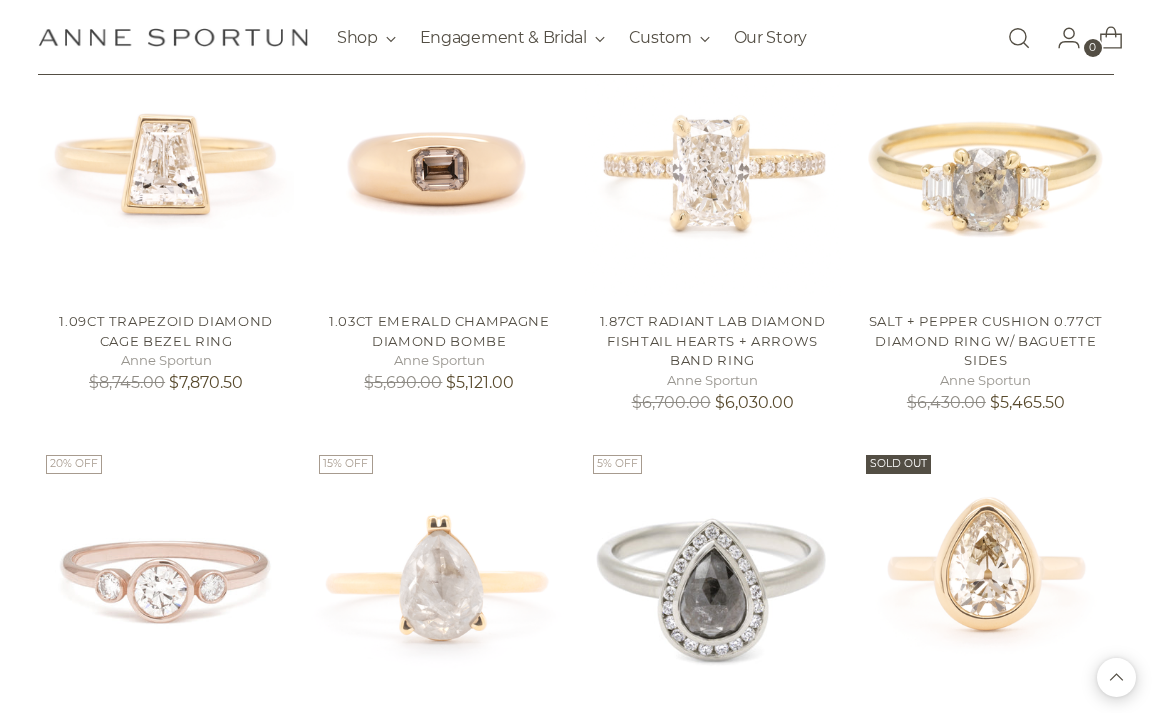 scroll, scrollTop: 3383, scrollLeft: 0, axis: vertical 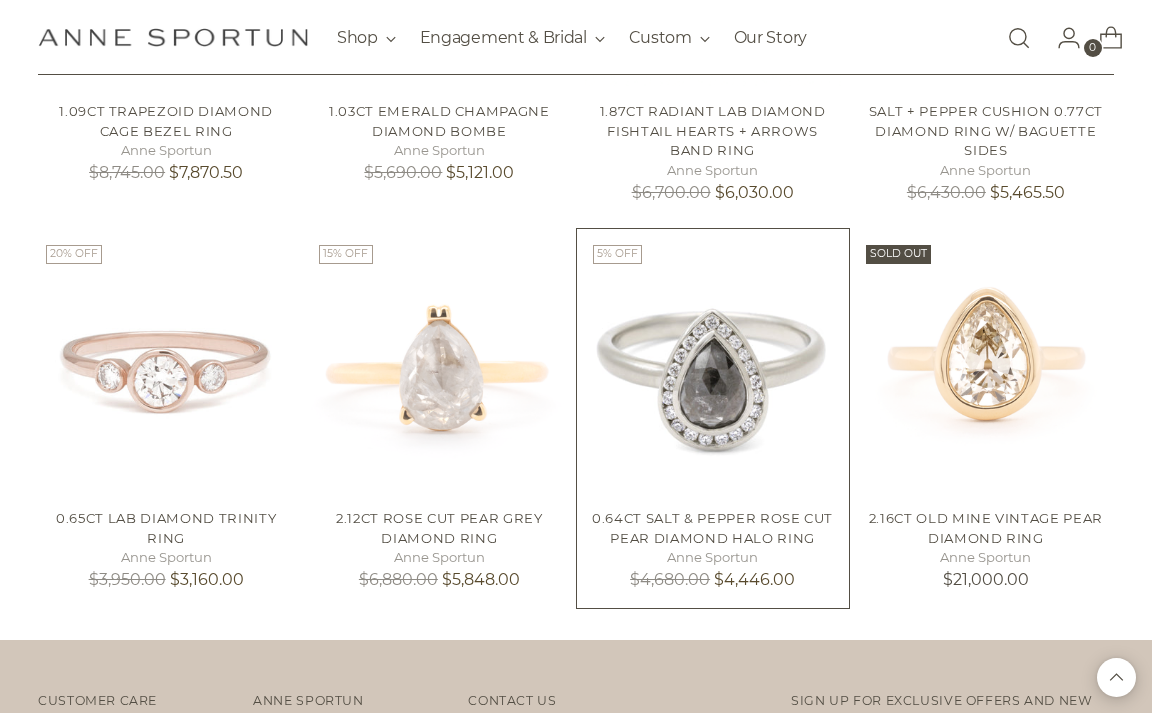 click at bounding box center [0, 0] 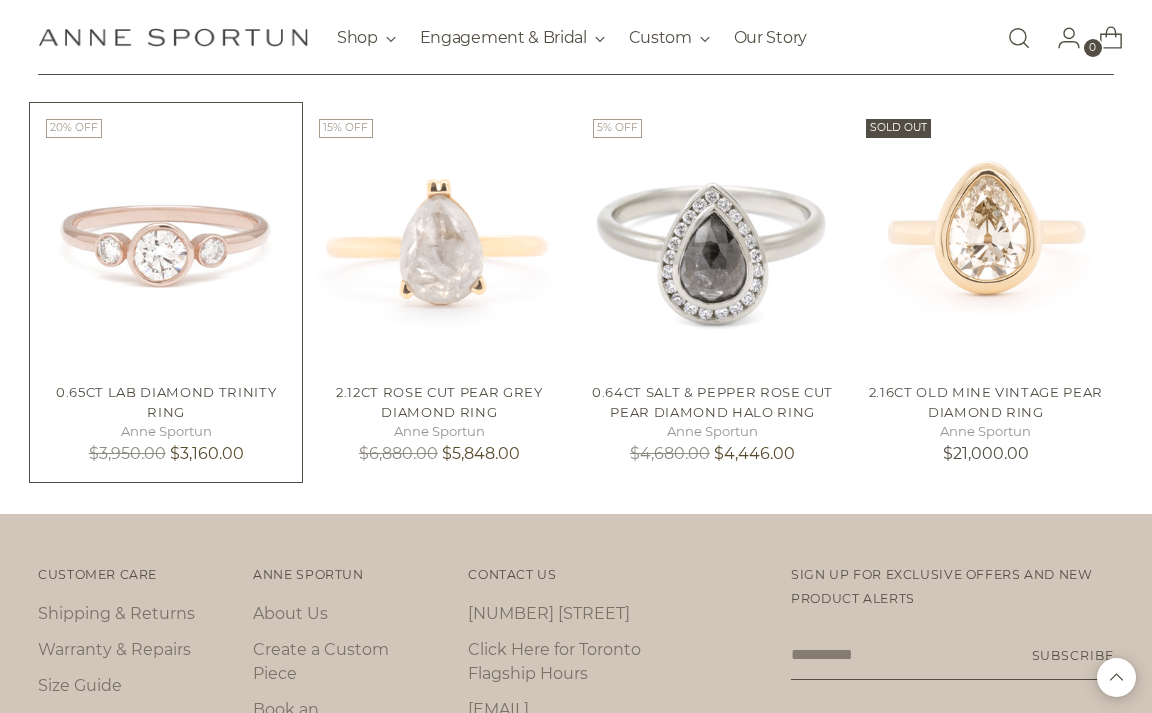 scroll, scrollTop: 3508, scrollLeft: 0, axis: vertical 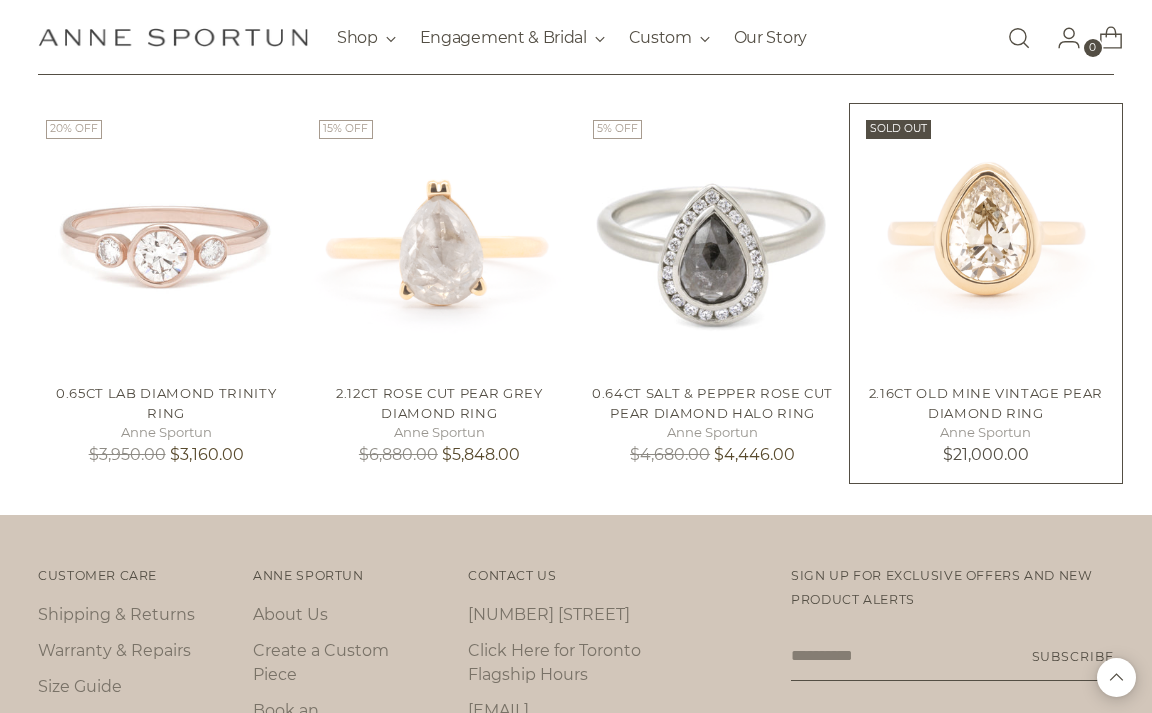 click at bounding box center (0, 0) 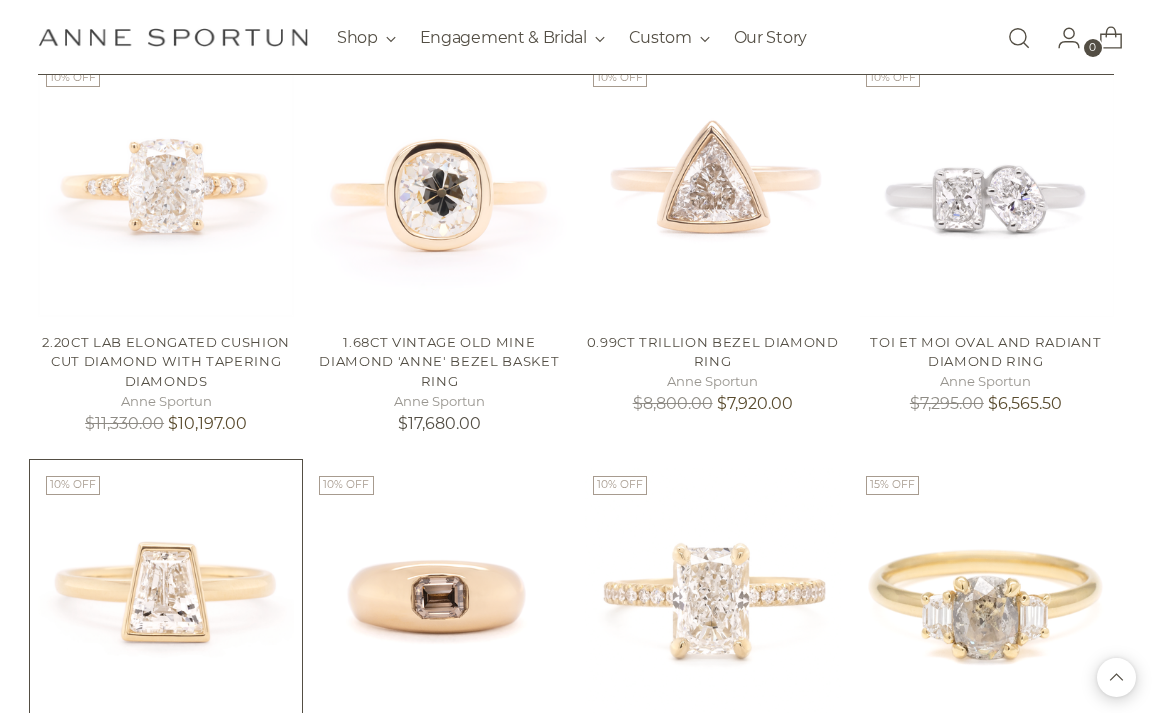 scroll, scrollTop: 2743, scrollLeft: 0, axis: vertical 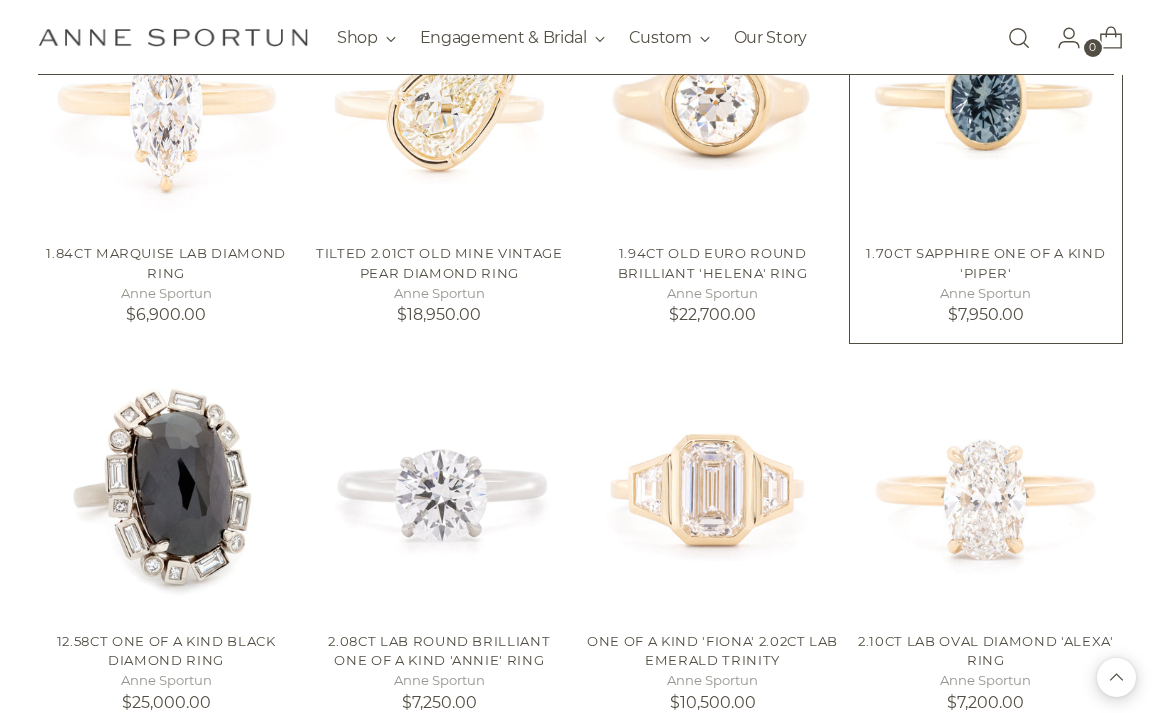 click at bounding box center (0, 0) 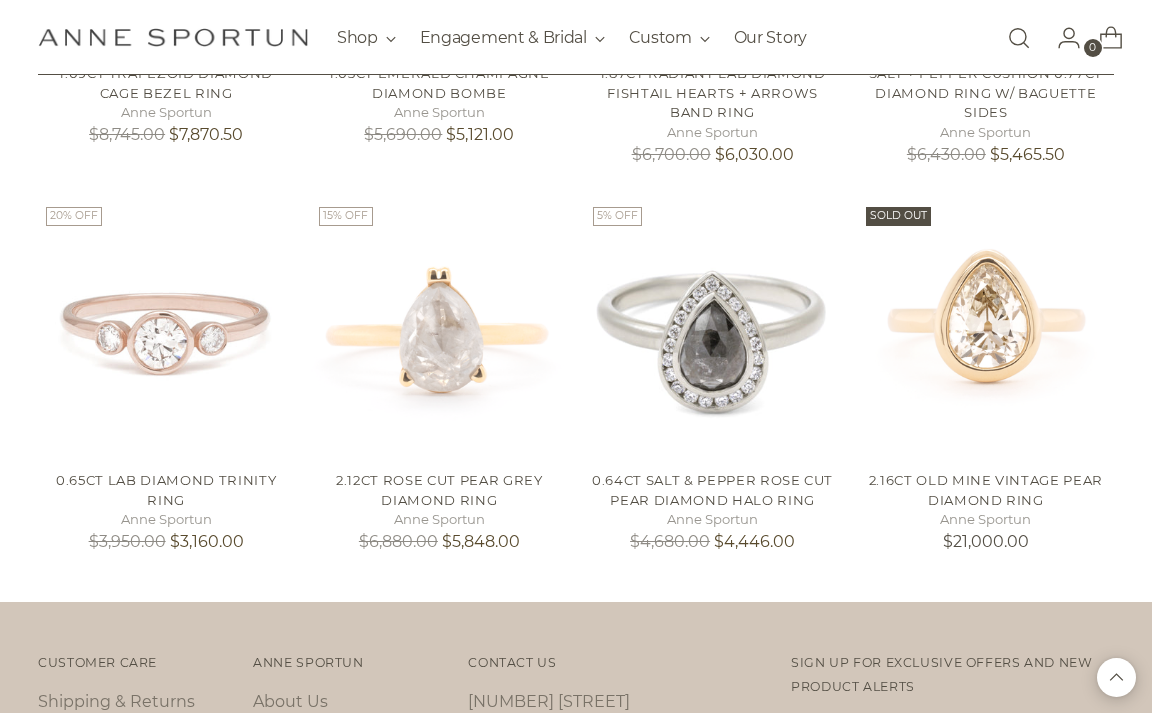 scroll, scrollTop: 3410, scrollLeft: 0, axis: vertical 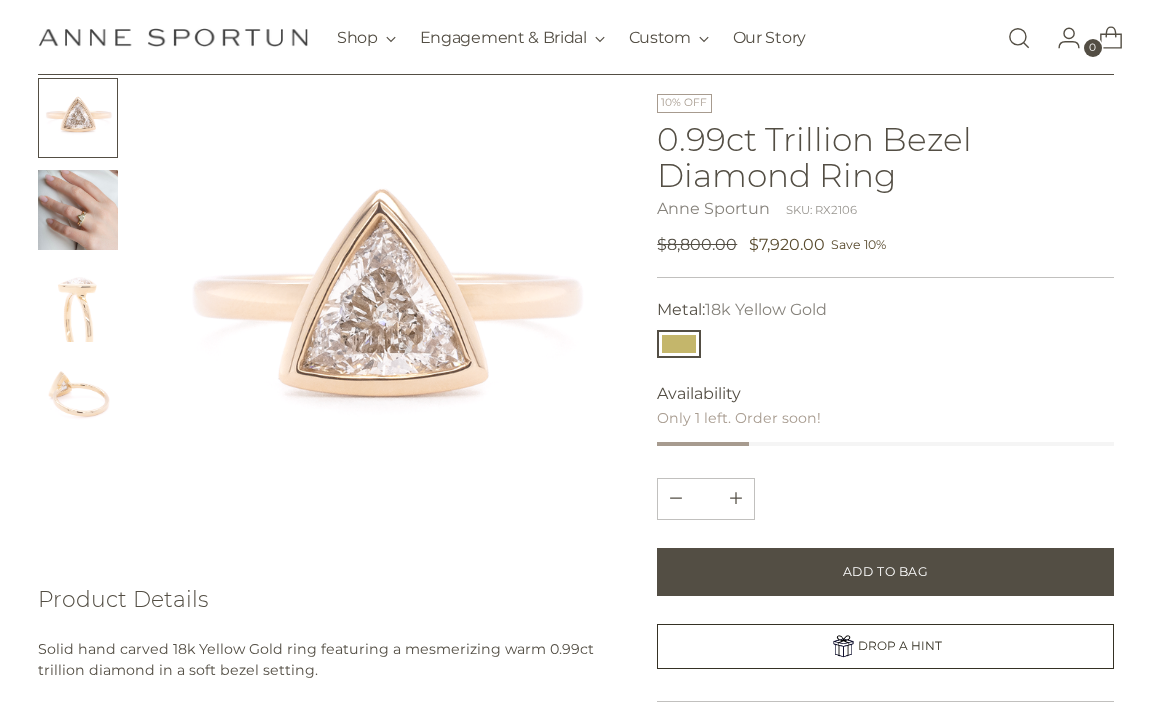 click at bounding box center [78, 210] 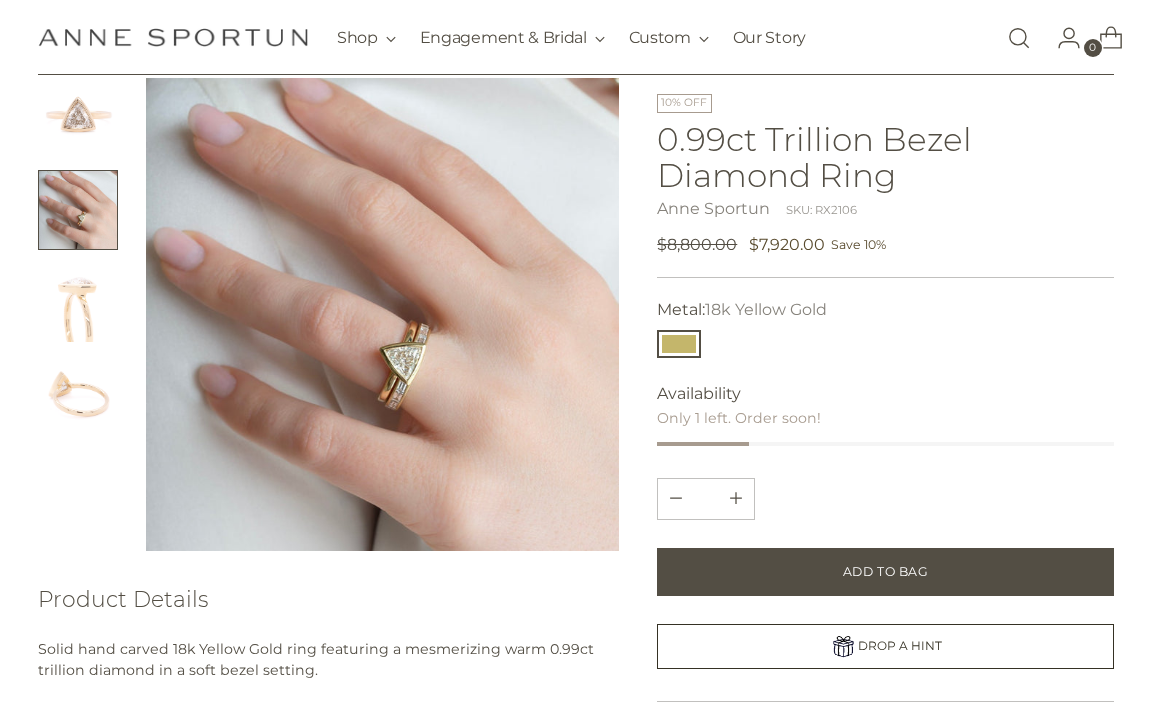 click at bounding box center [78, 302] 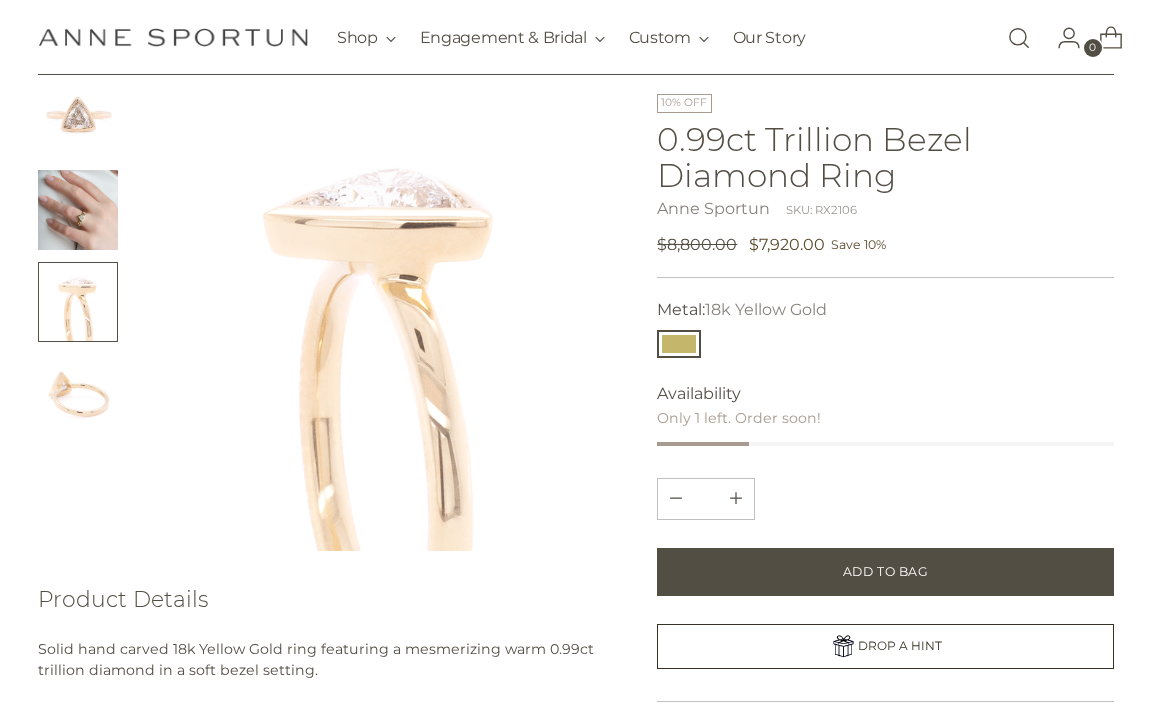 click at bounding box center (78, 394) 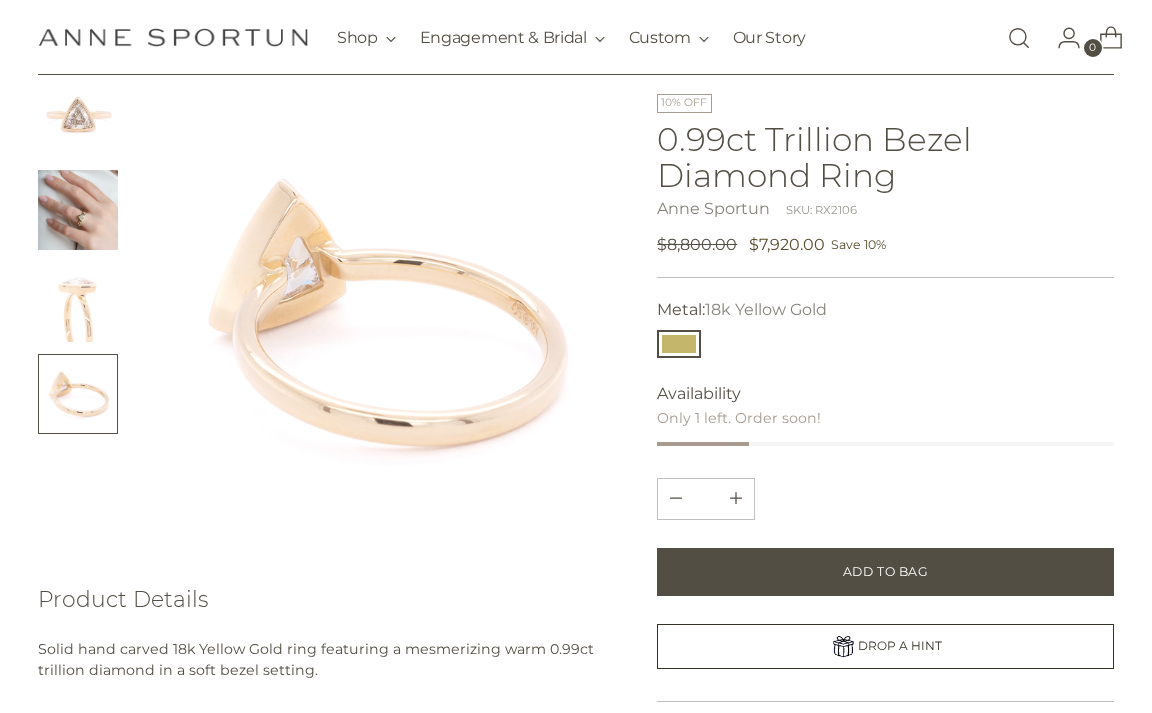 click at bounding box center [78, 118] 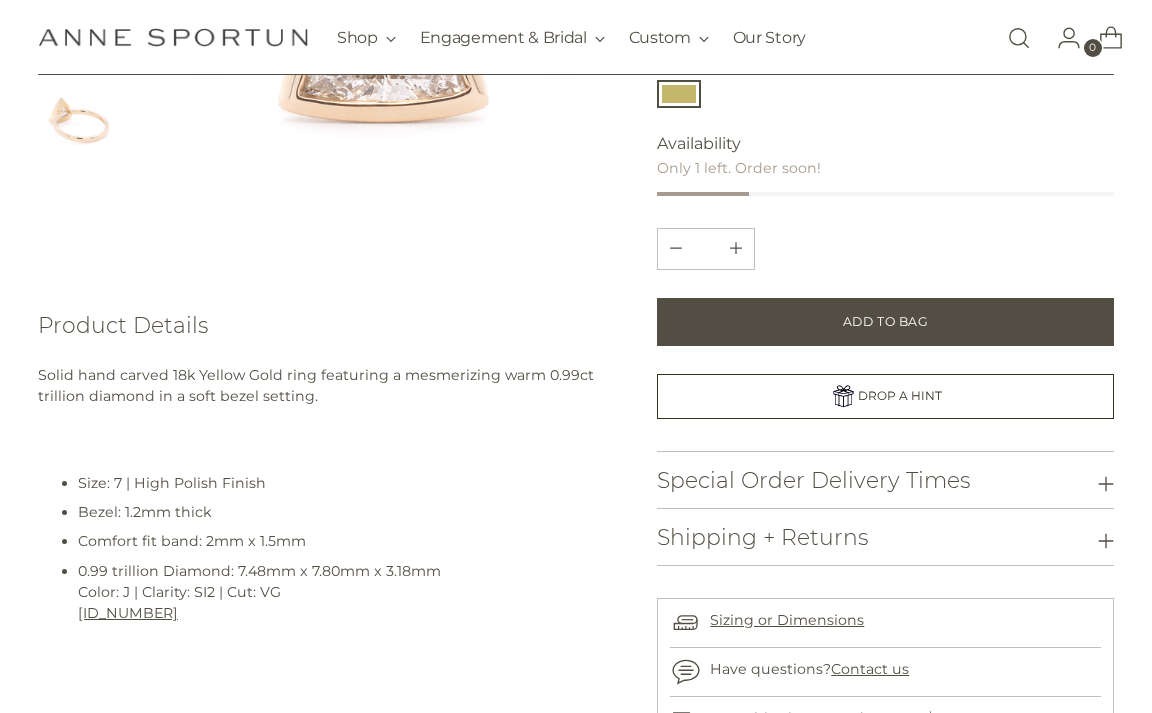 scroll, scrollTop: 556, scrollLeft: 0, axis: vertical 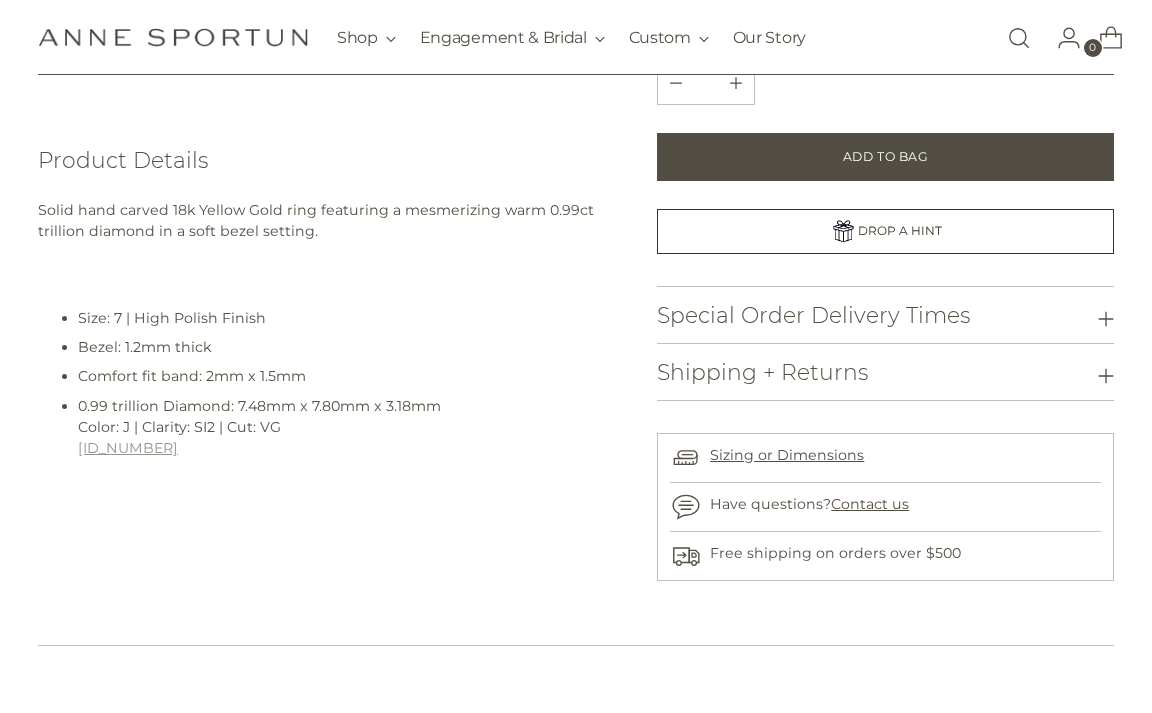 click on "GIA # 6372908901" at bounding box center (128, 448) 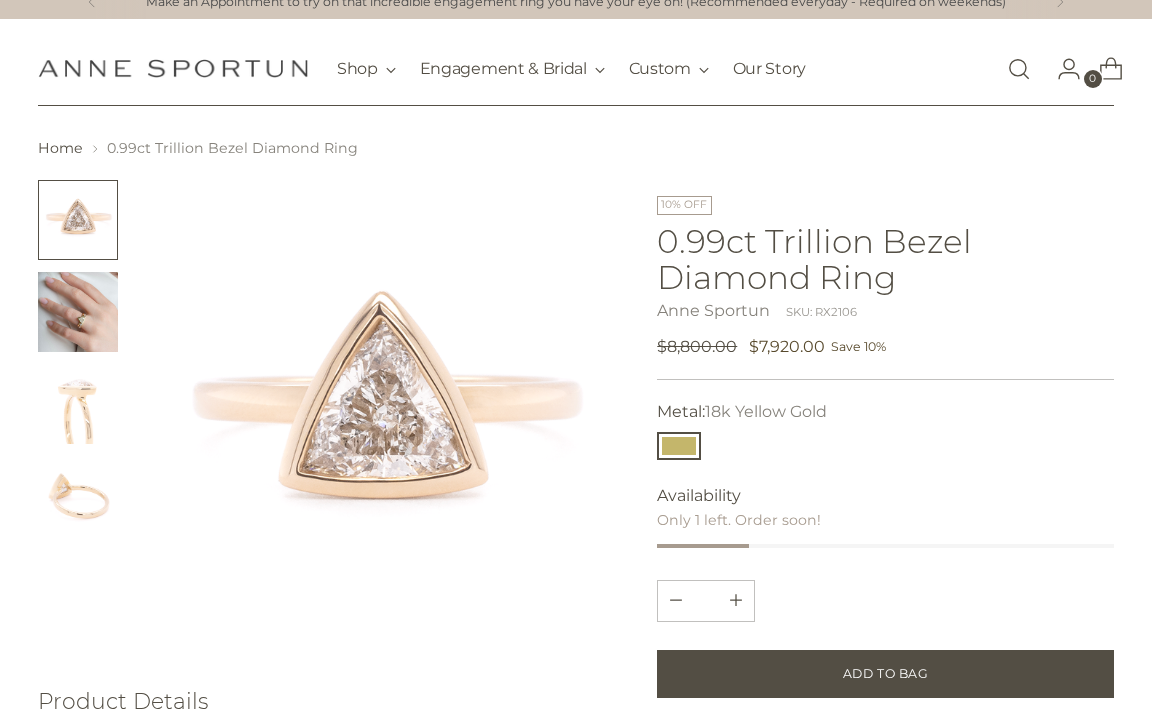 scroll, scrollTop: 13, scrollLeft: 0, axis: vertical 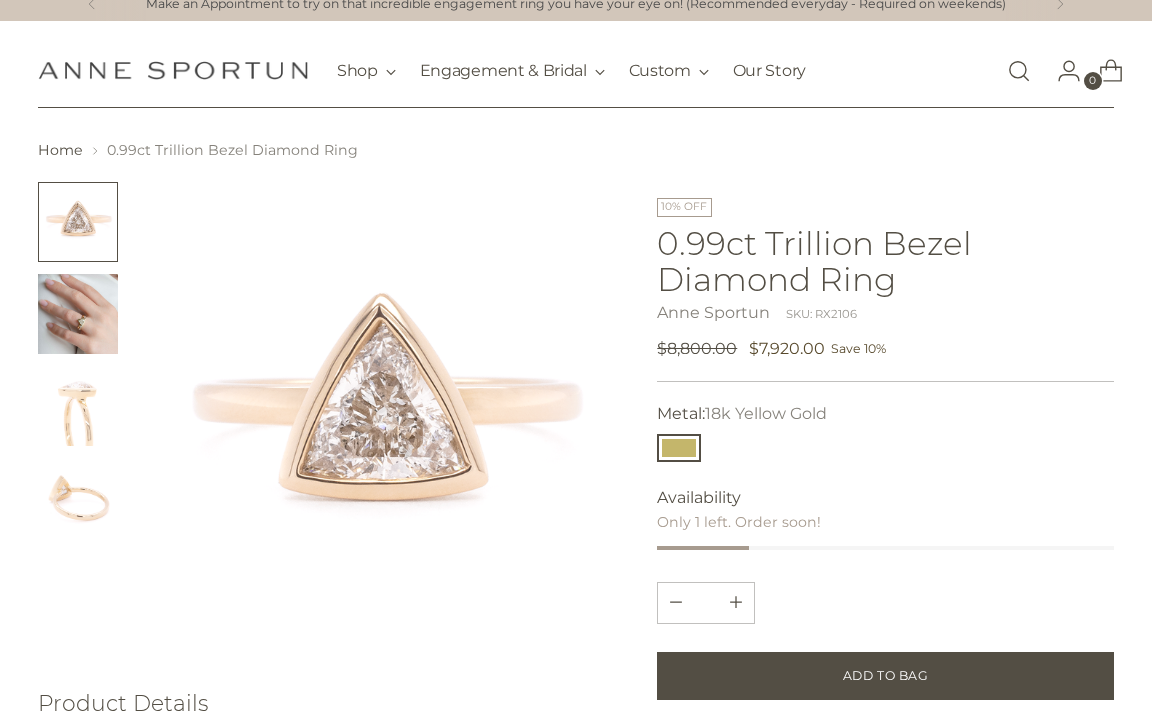 click at bounding box center (382, 418) 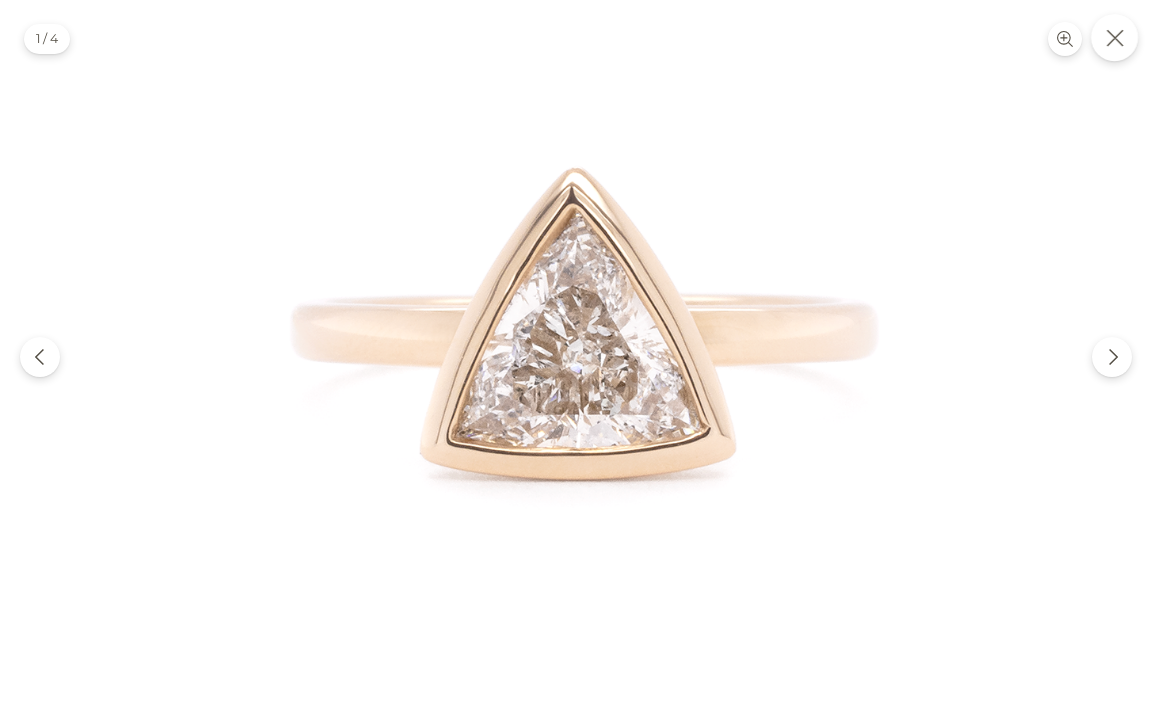 click 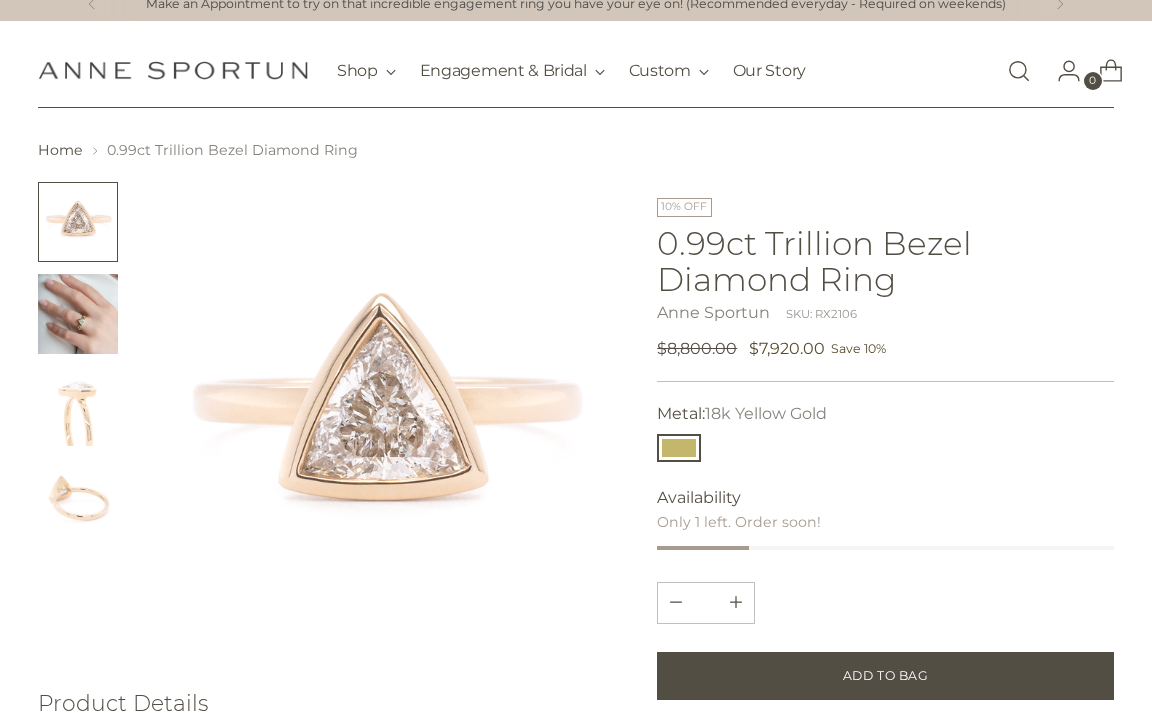 click at bounding box center [78, 314] 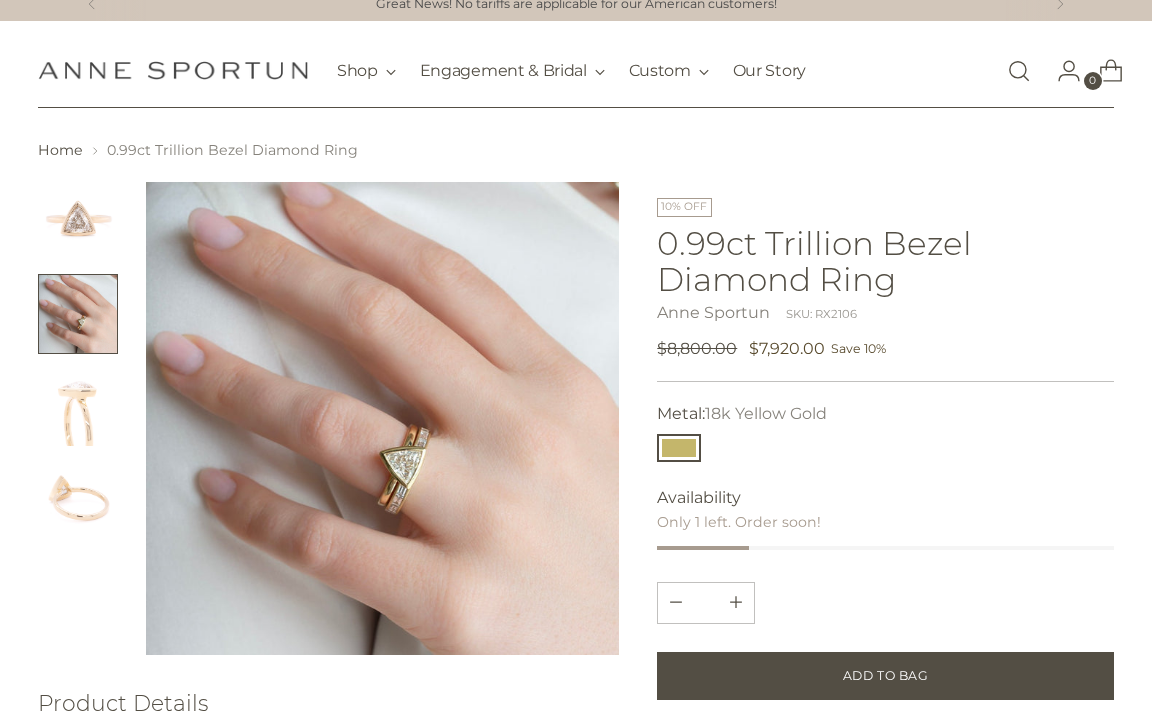 click at bounding box center (78, 406) 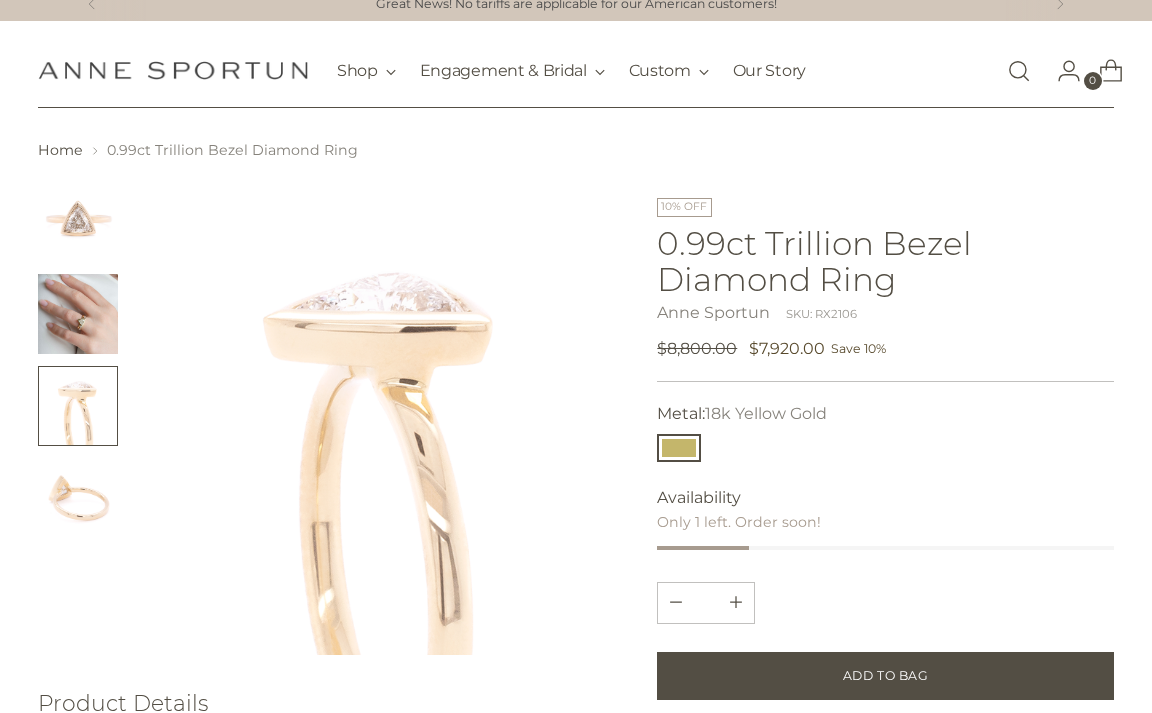 click at bounding box center (78, 498) 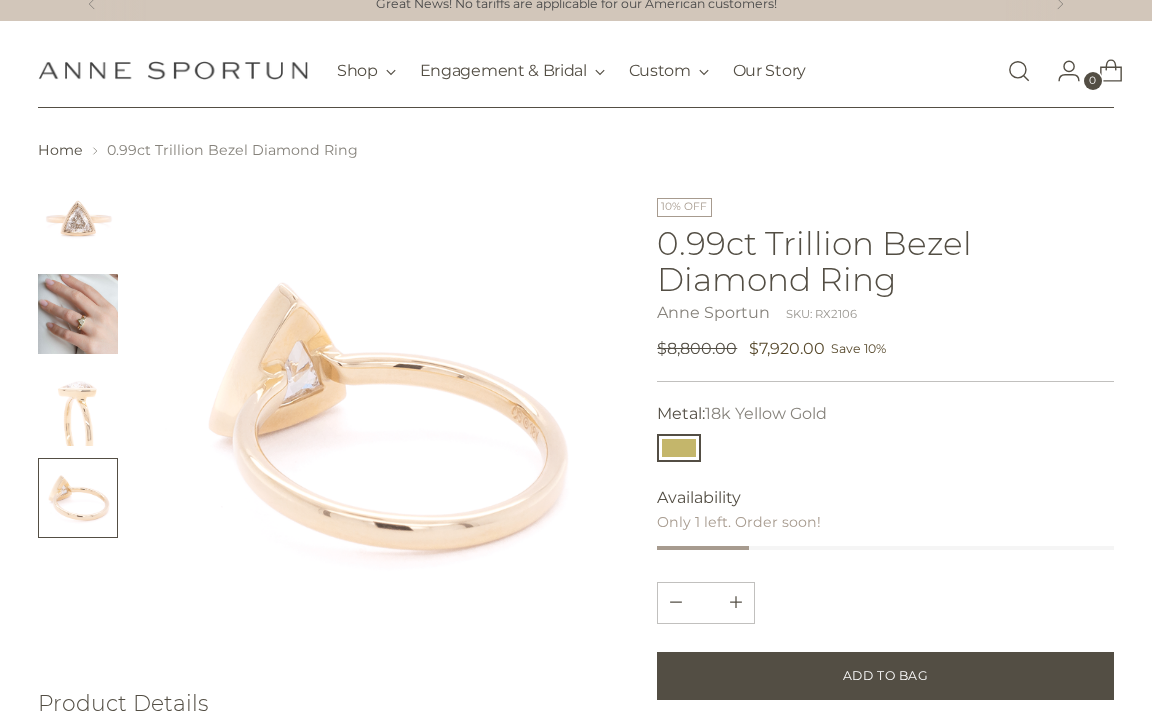 click at bounding box center [78, 360] 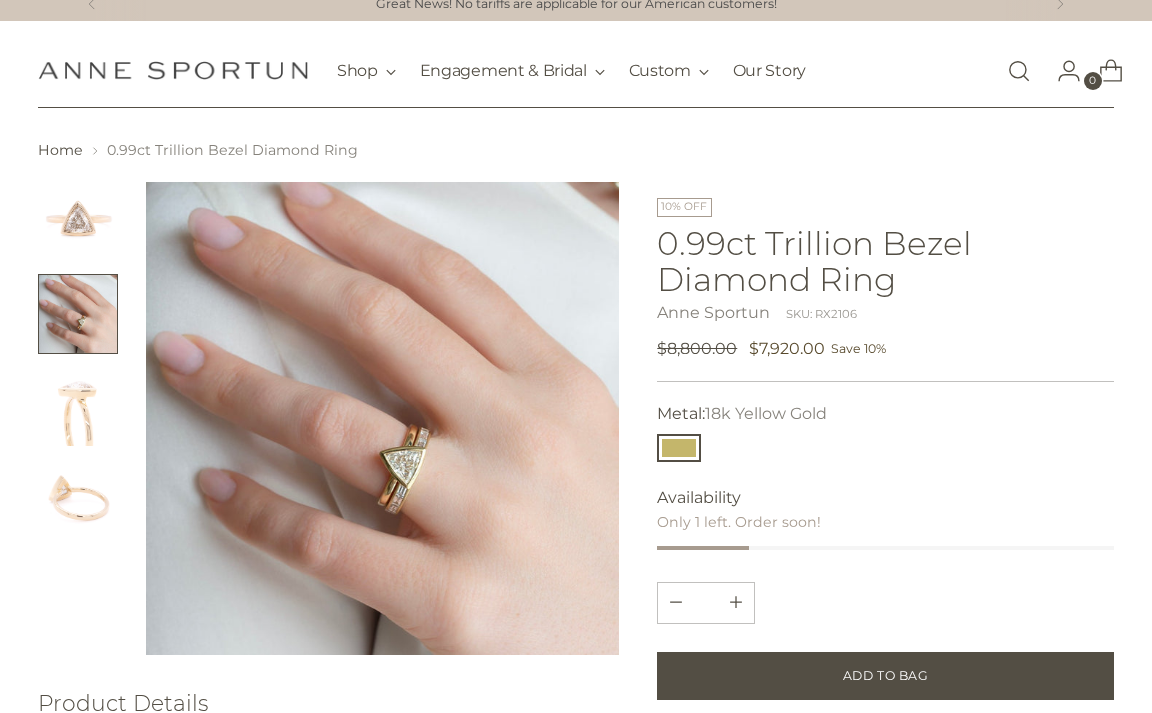 click at bounding box center (382, 418) 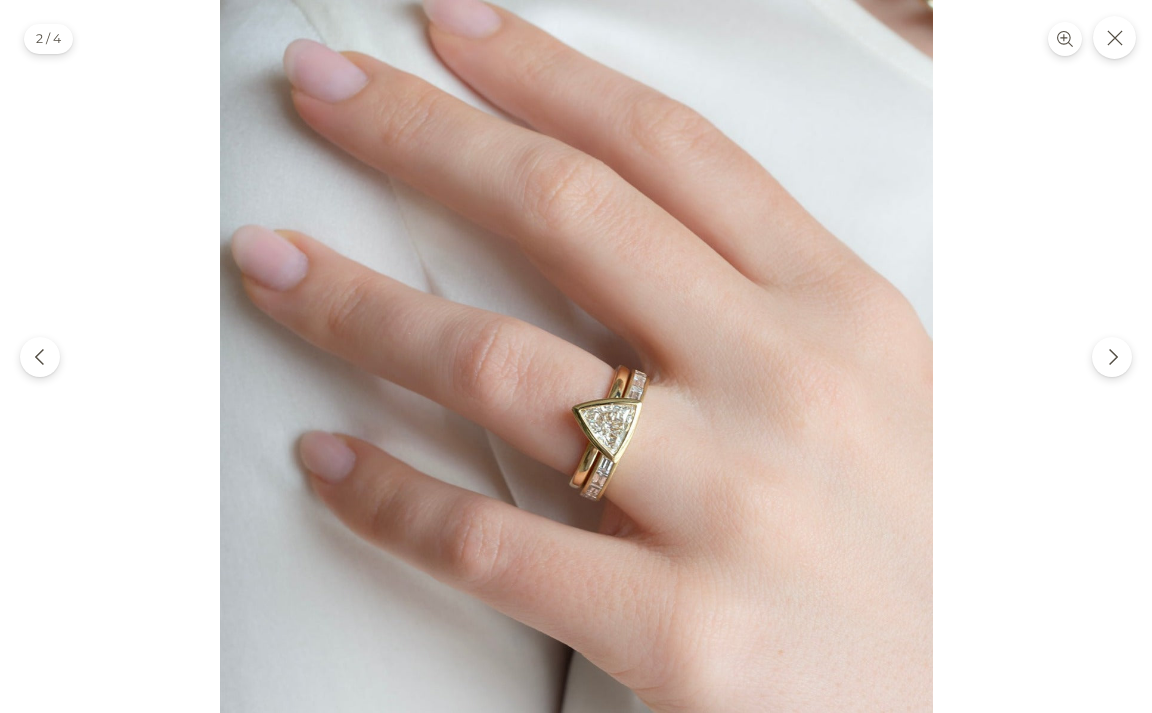 click at bounding box center [576, 356] 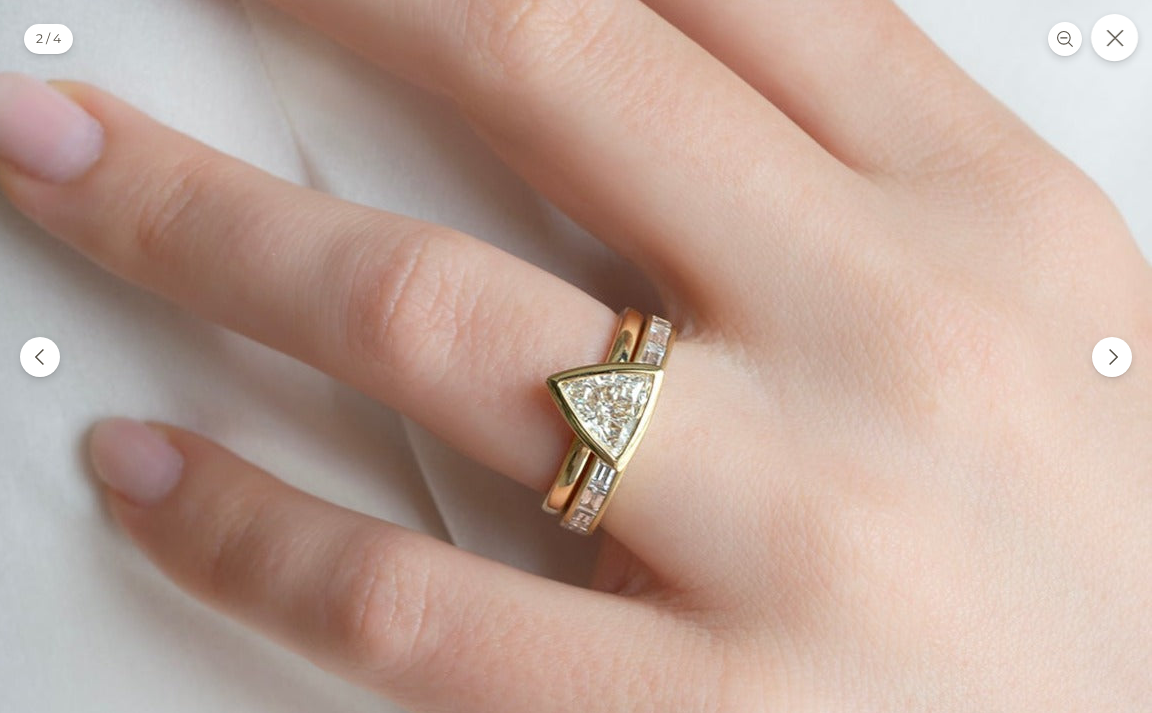 click 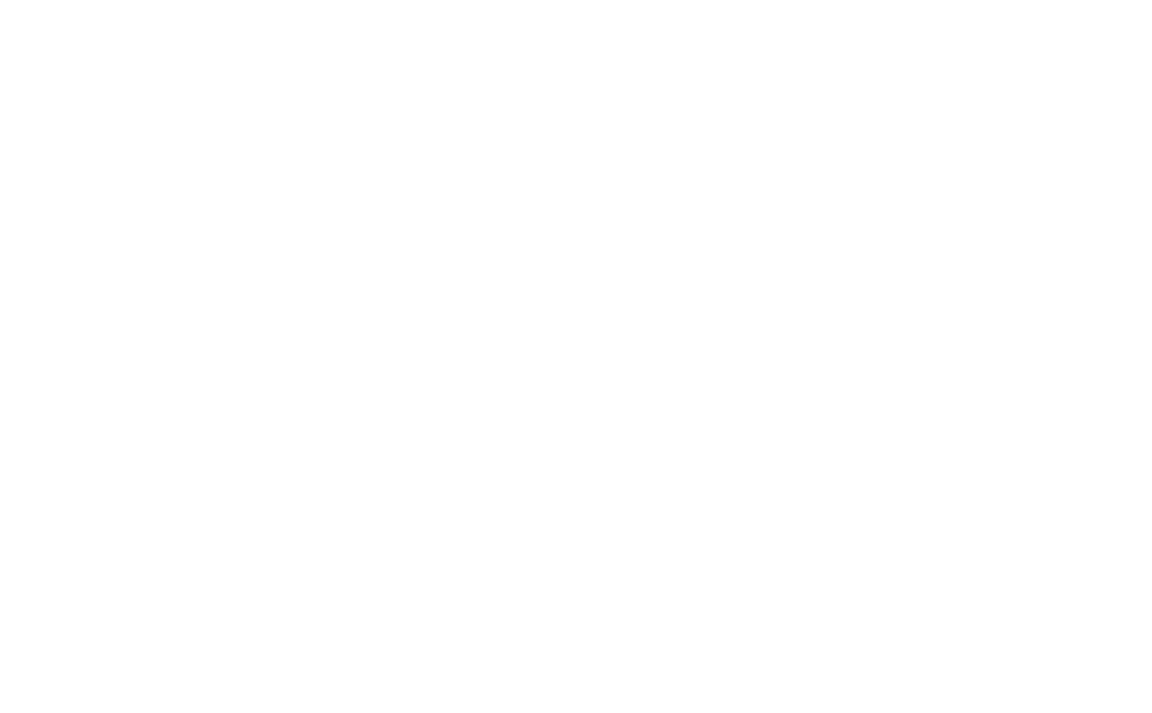scroll, scrollTop: 0, scrollLeft: 0, axis: both 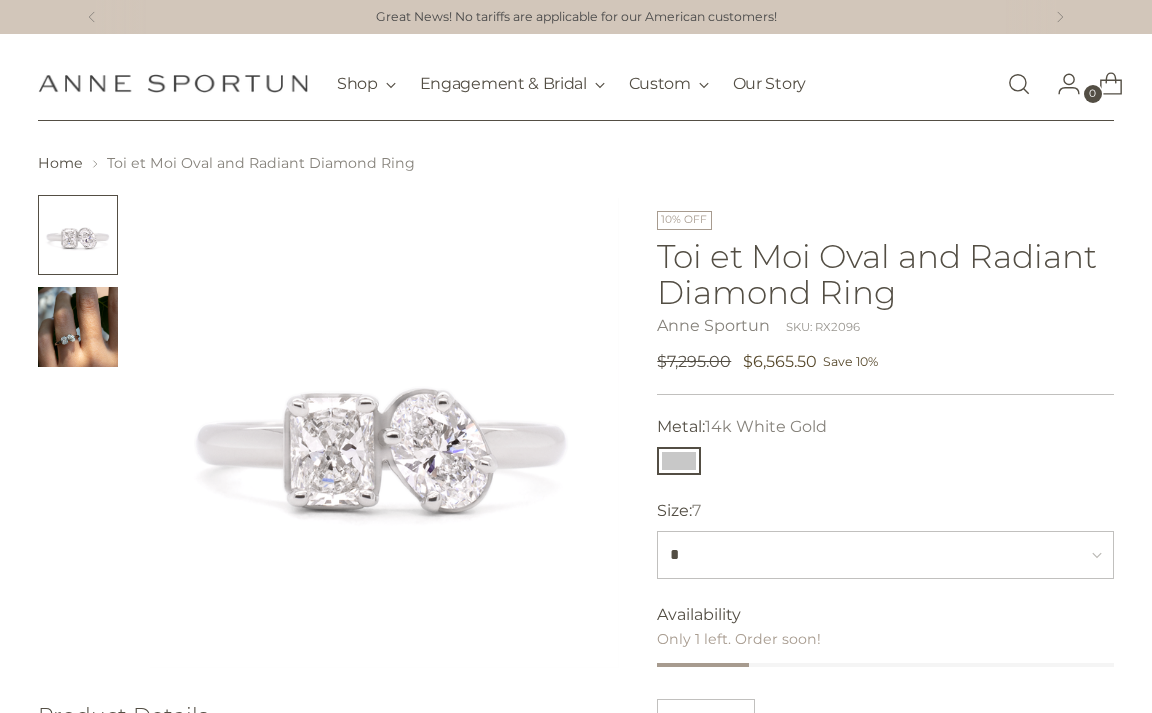click at bounding box center (78, 327) 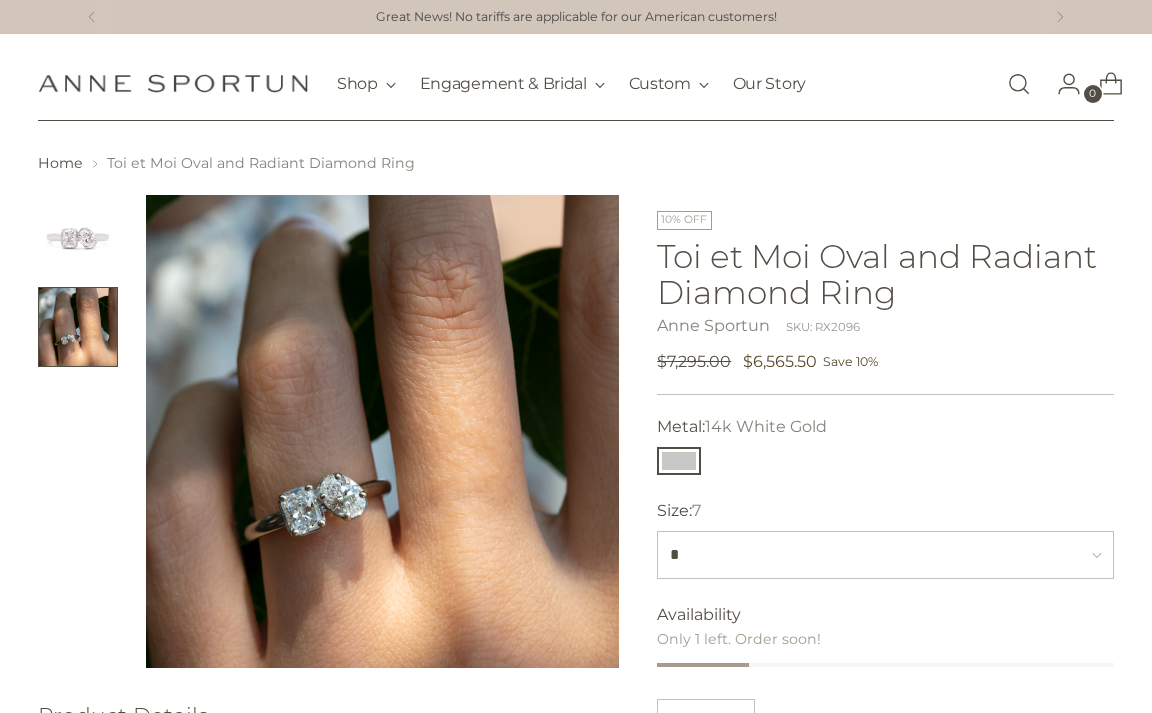 click at bounding box center [78, 235] 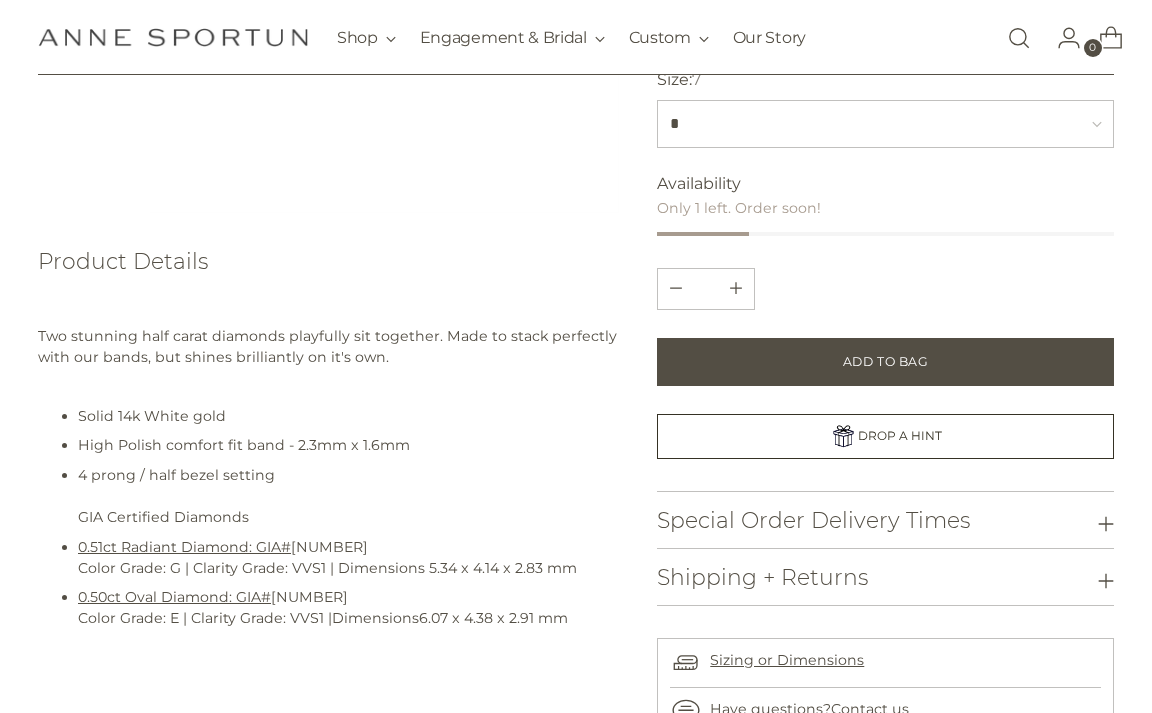 scroll, scrollTop: 455, scrollLeft: 0, axis: vertical 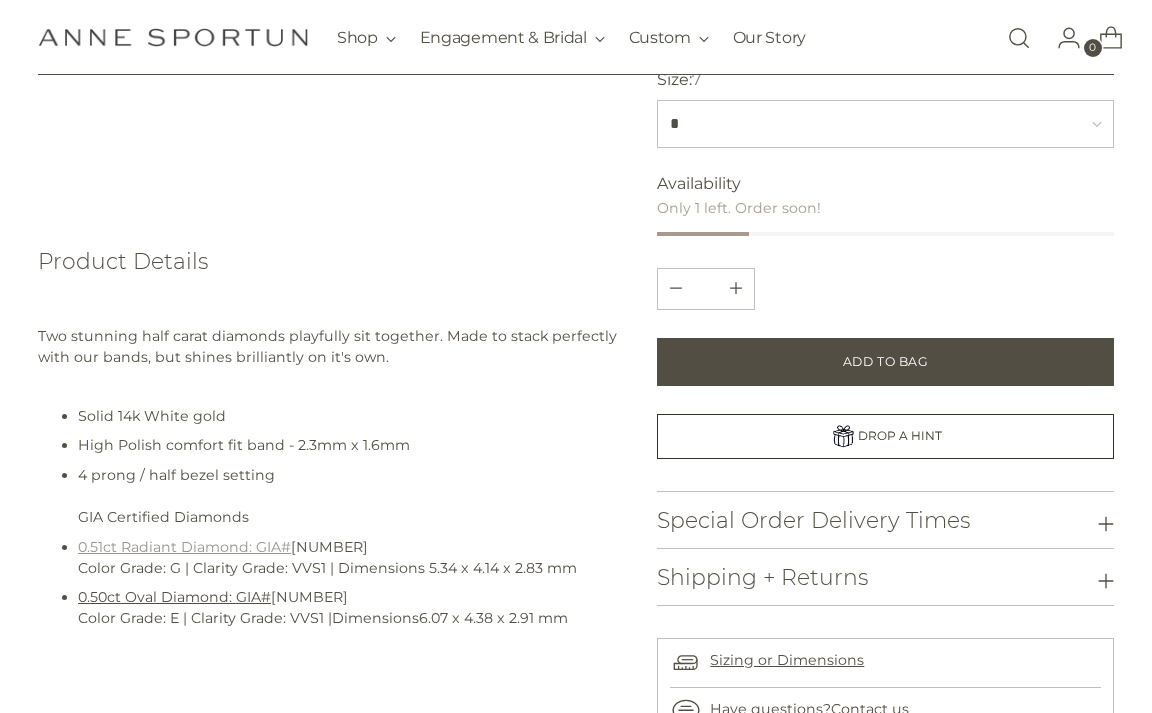 click on "0.51ct Radiant Diamond: GIA#" at bounding box center [184, 547] 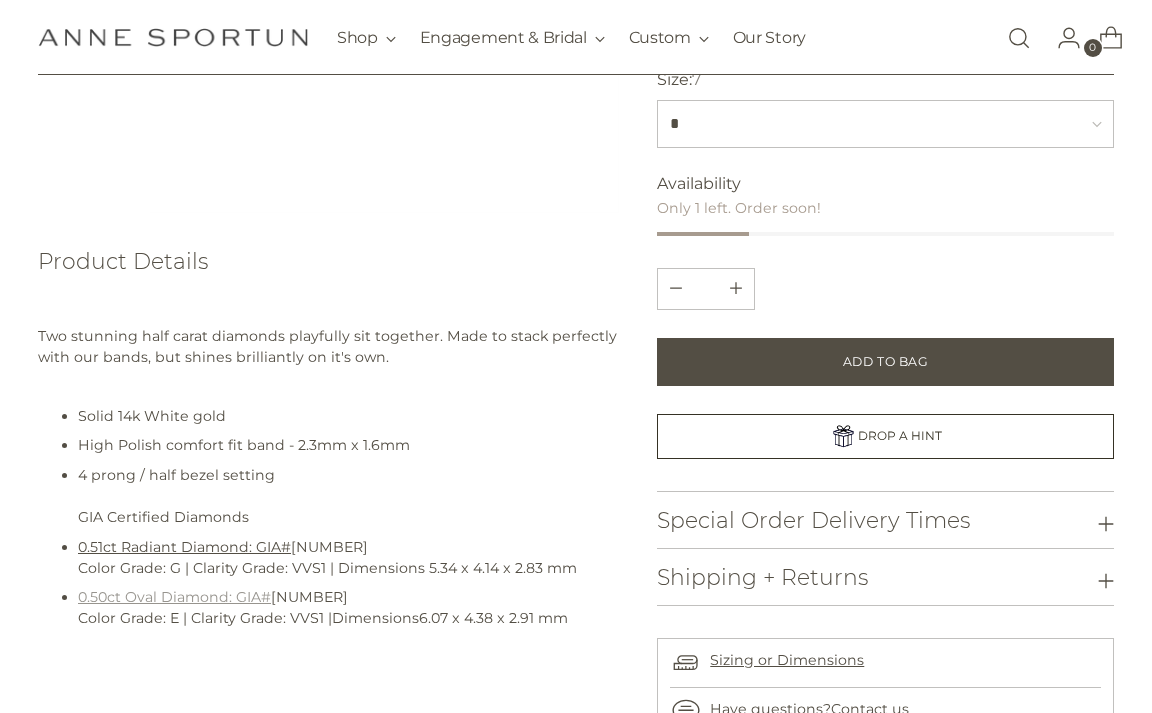 click on "0.50ct Oval Diamond: GIA#" at bounding box center [174, 597] 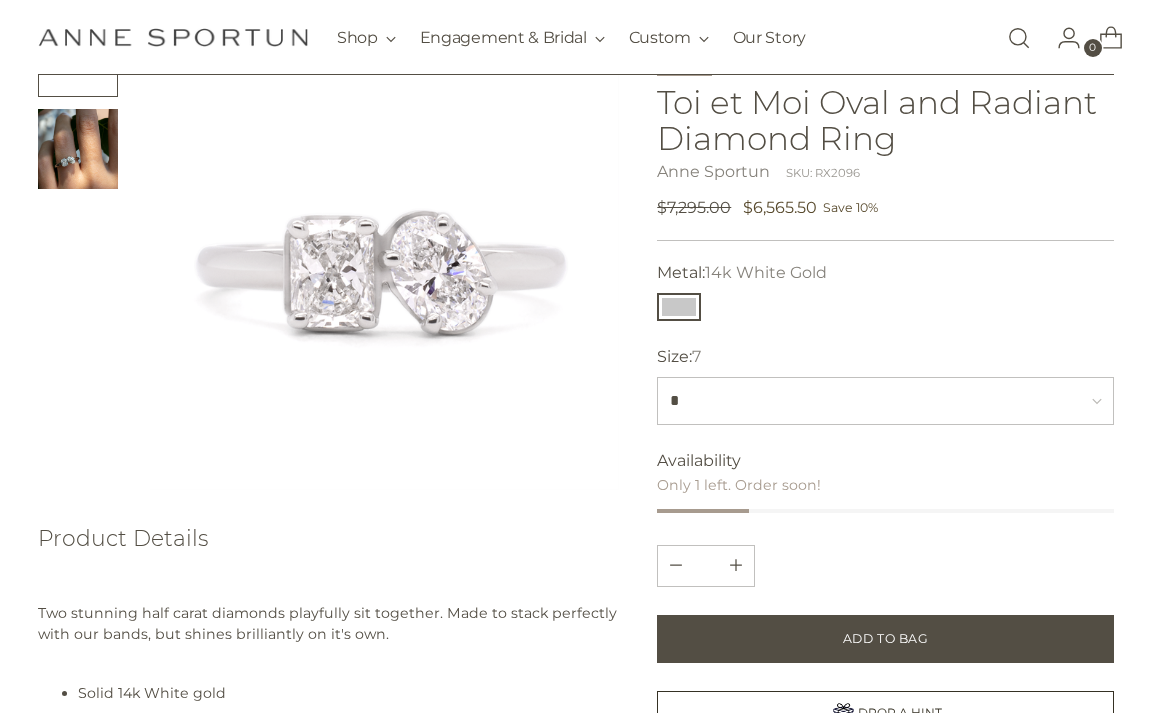 scroll, scrollTop: 0, scrollLeft: 0, axis: both 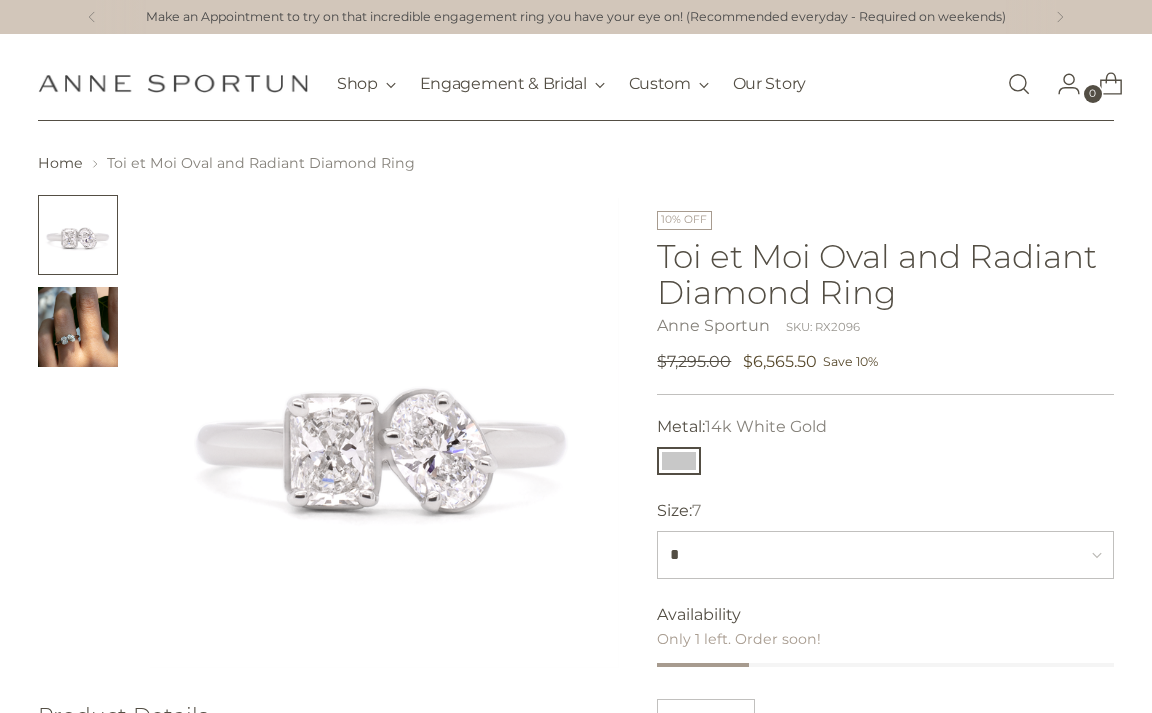 click at bounding box center (78, 327) 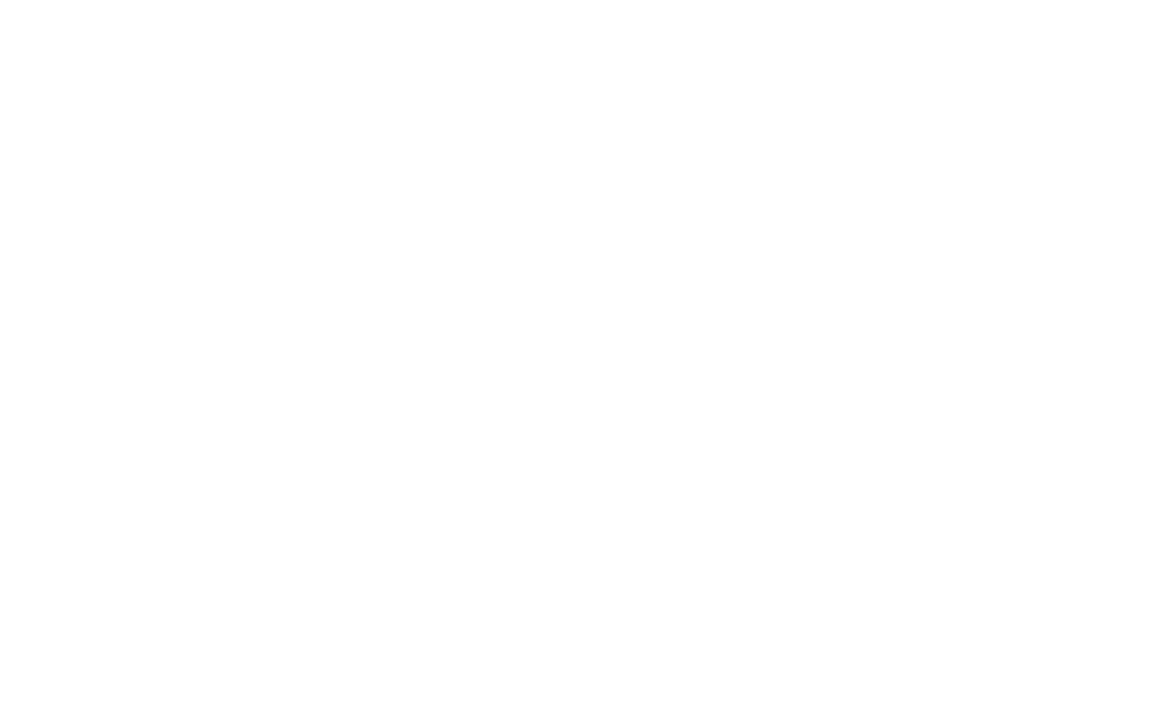 scroll, scrollTop: 0, scrollLeft: 0, axis: both 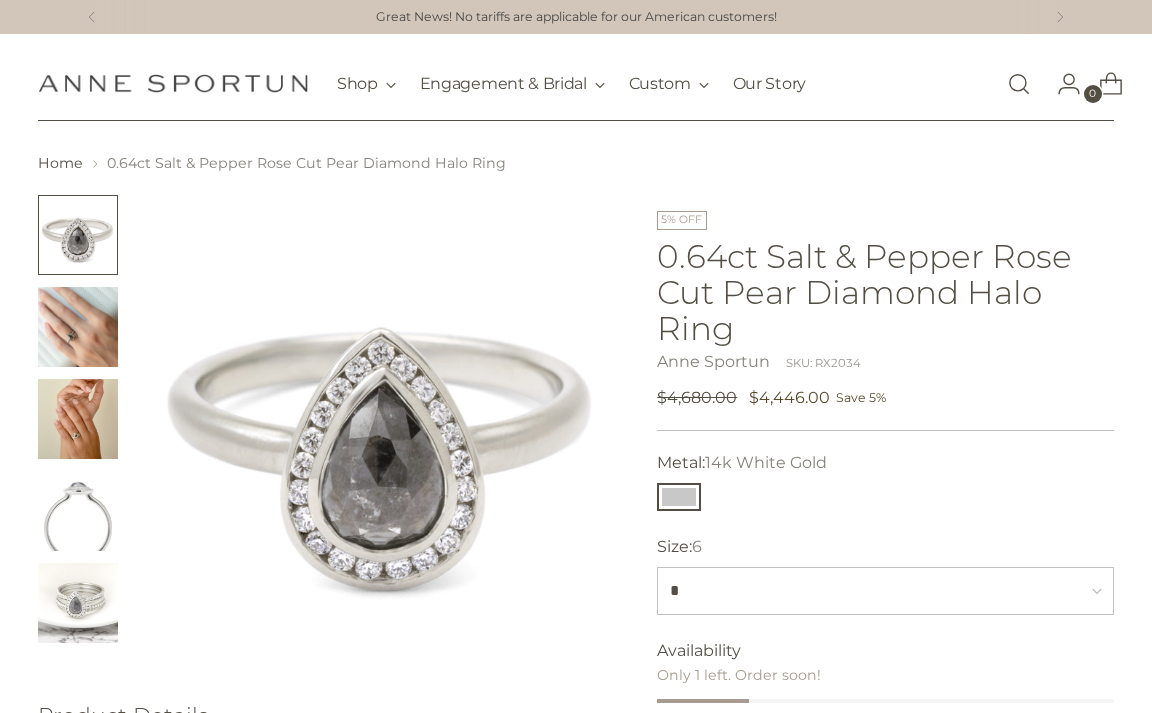 click at bounding box center (78, 327) 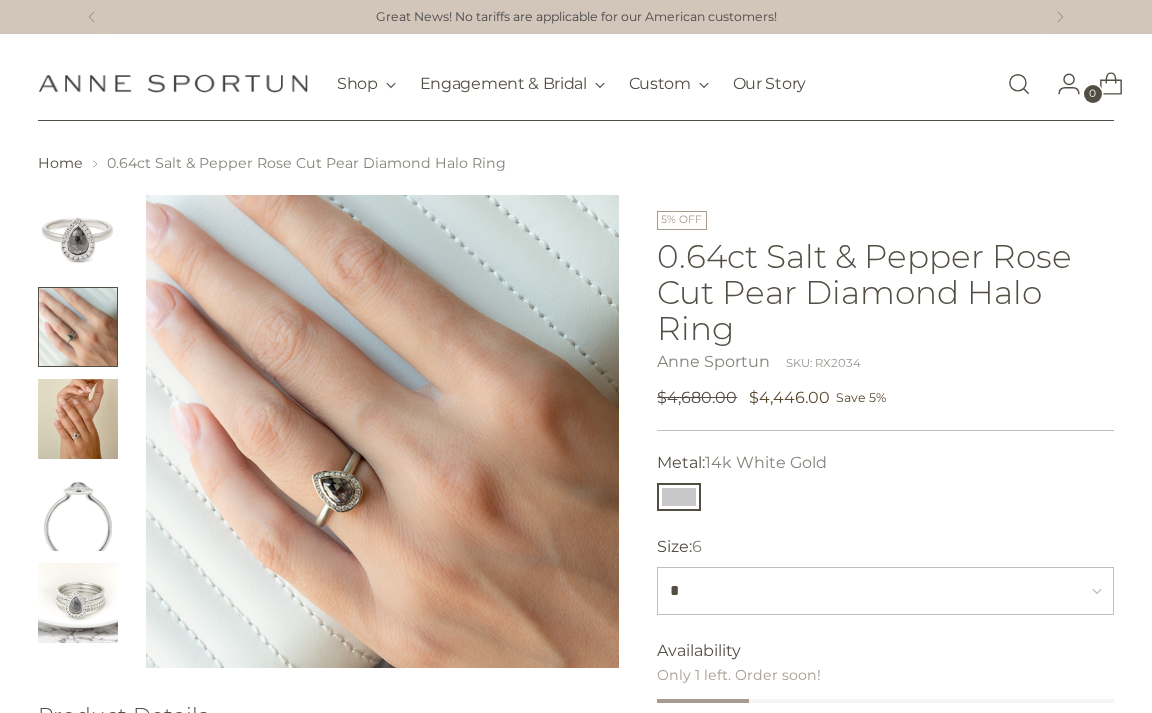 click at bounding box center (78, 419) 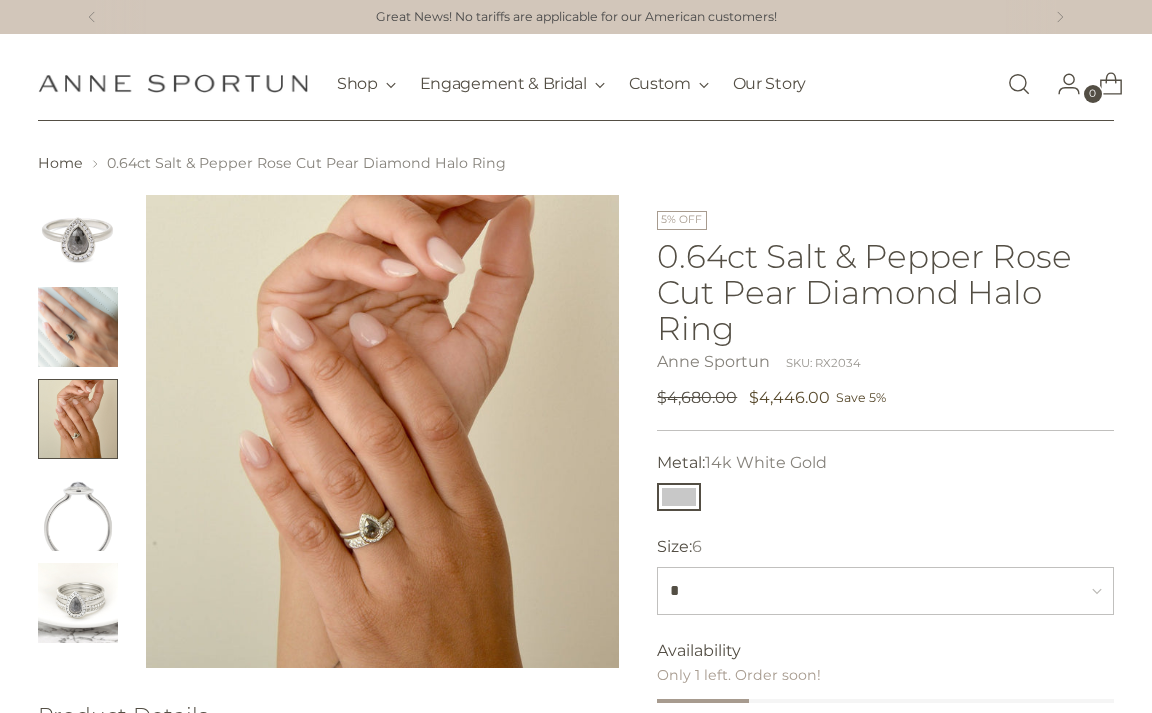 click at bounding box center (78, 511) 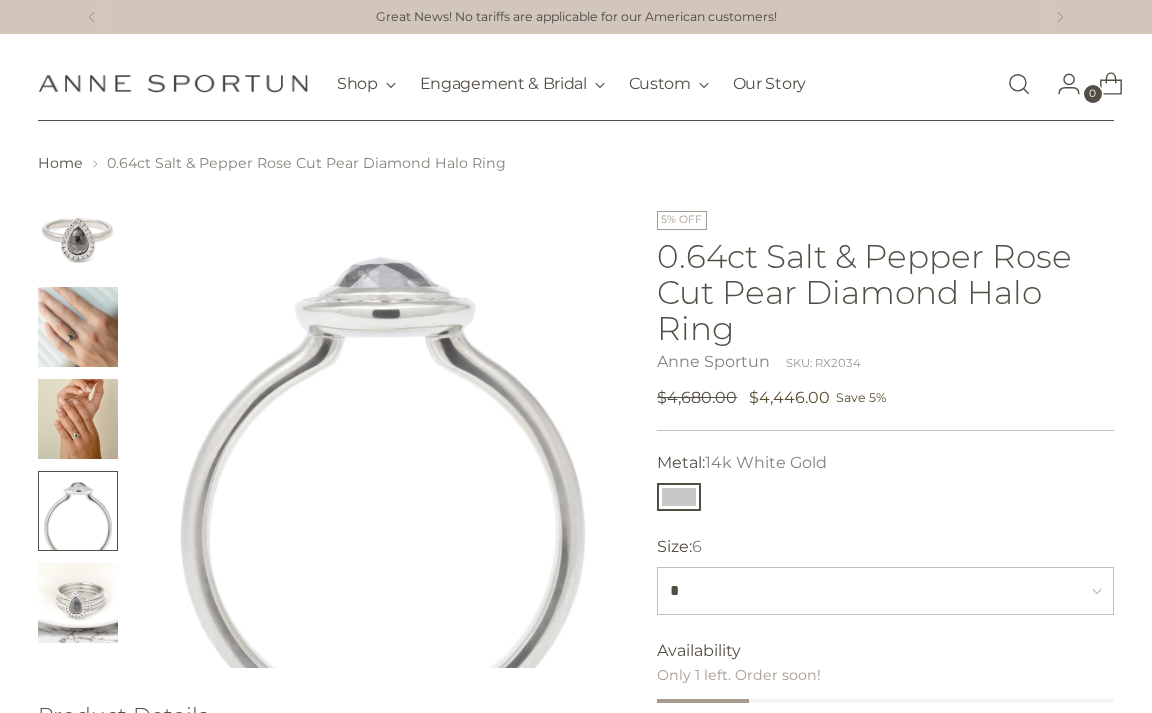 click at bounding box center [78, 603] 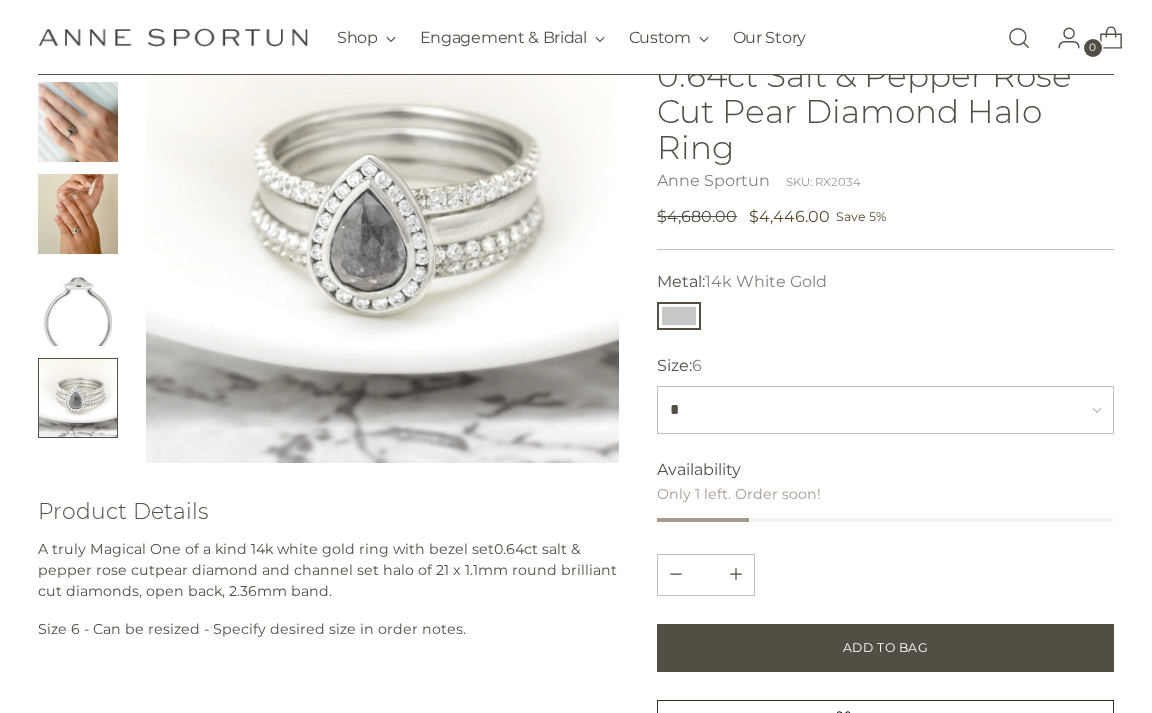 scroll, scrollTop: 93, scrollLeft: 0, axis: vertical 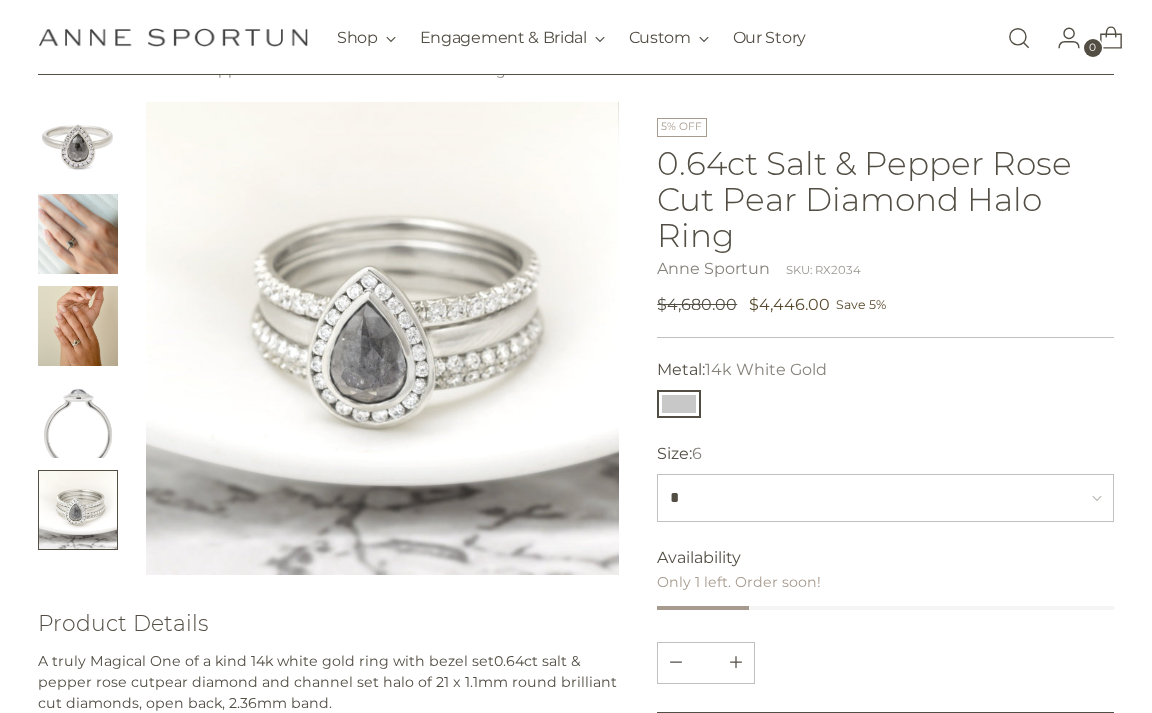 click at bounding box center [78, 418] 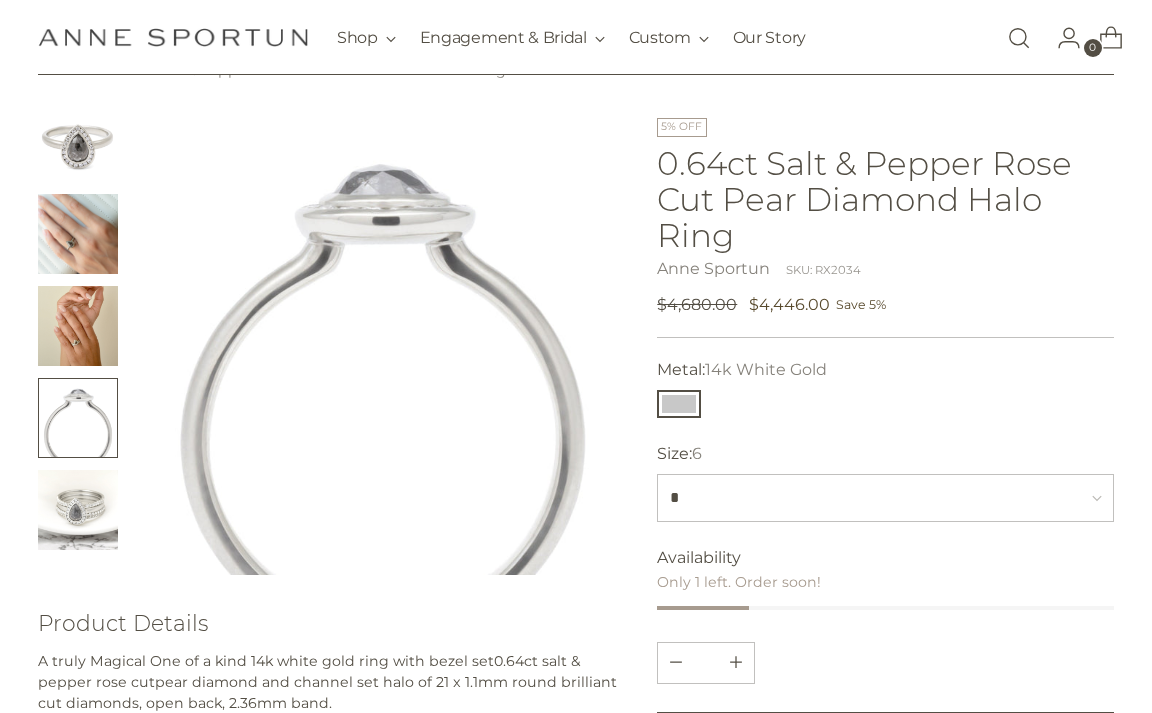 click at bounding box center [78, 326] 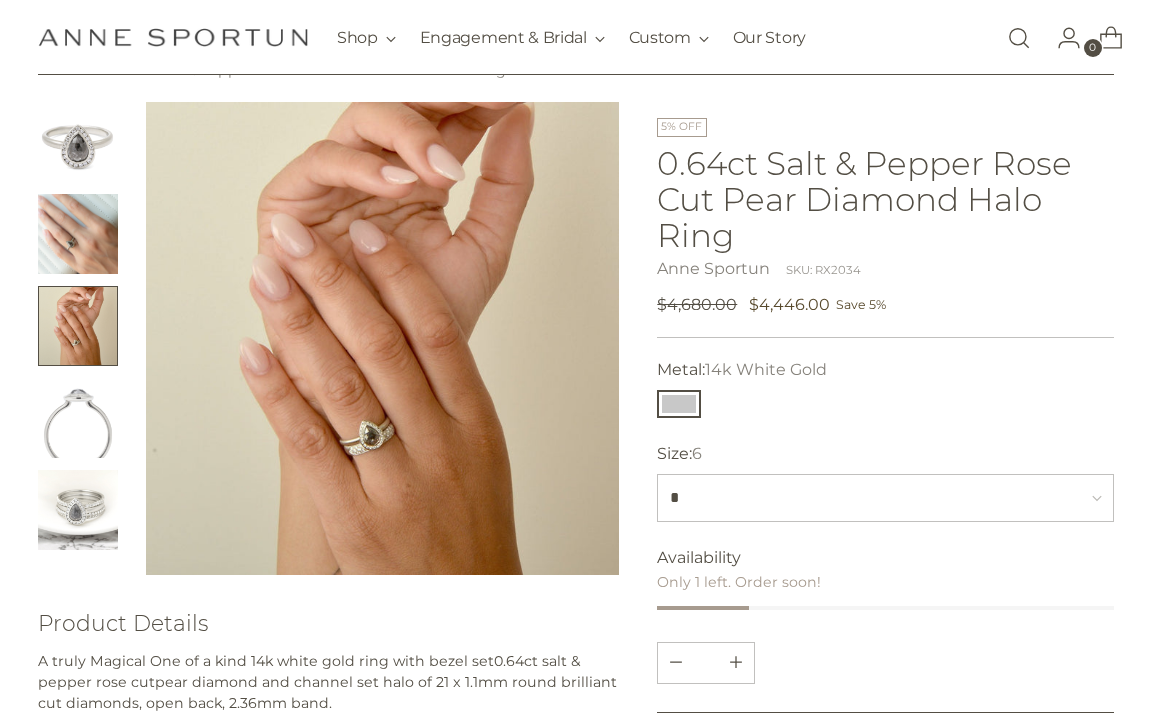 click at bounding box center (78, 234) 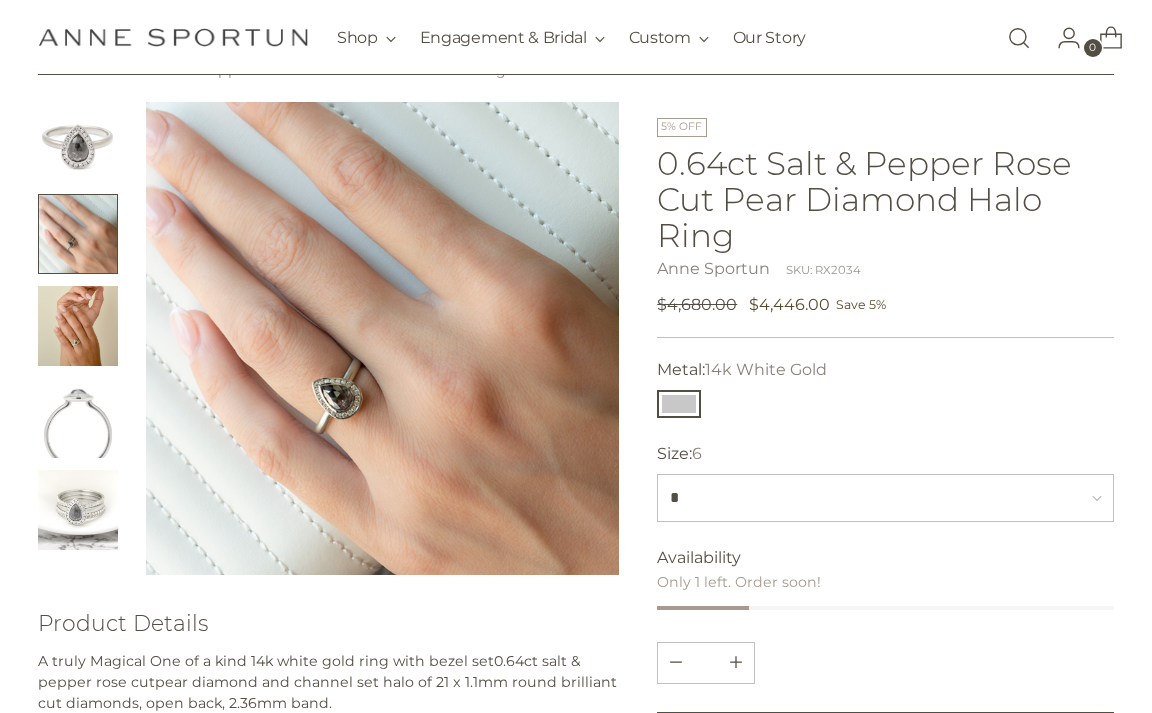 click at bounding box center [78, 142] 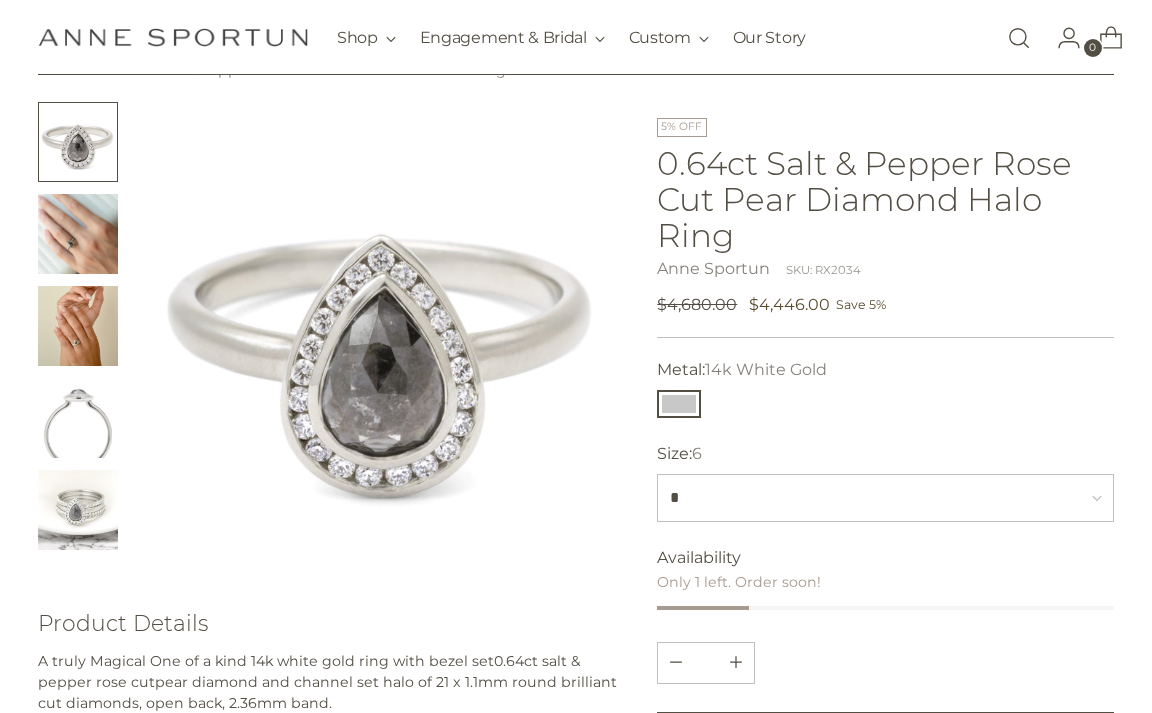 scroll, scrollTop: 0, scrollLeft: 0, axis: both 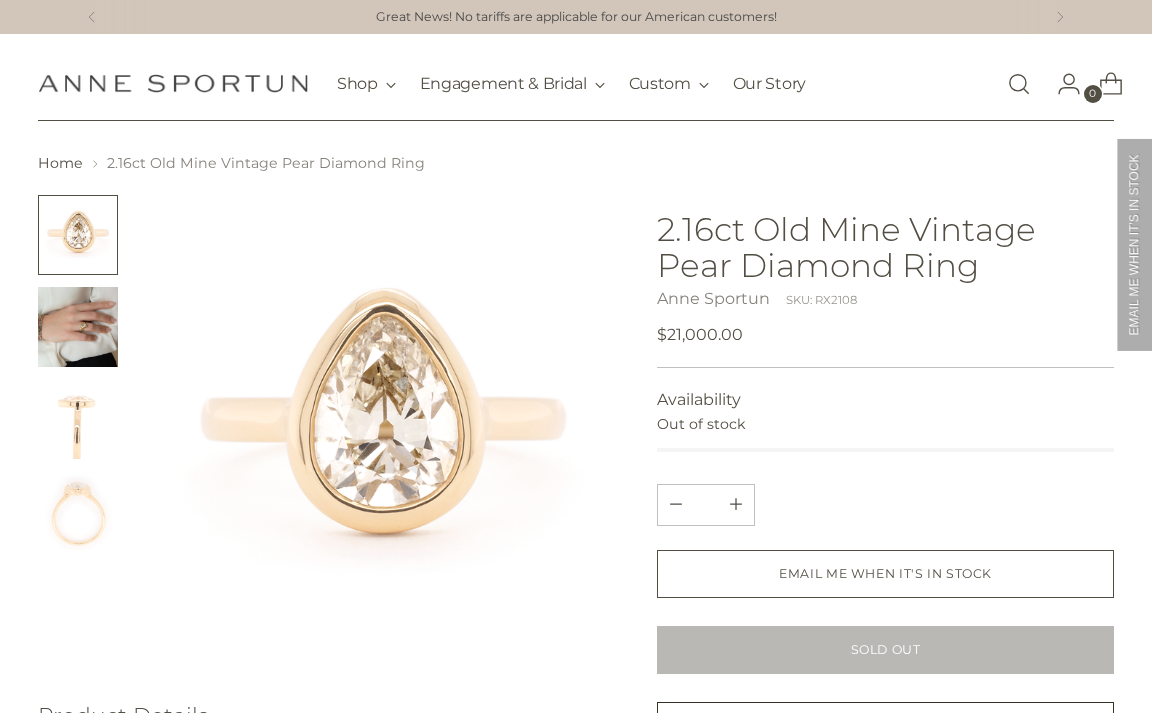 click at bounding box center [78, 327] 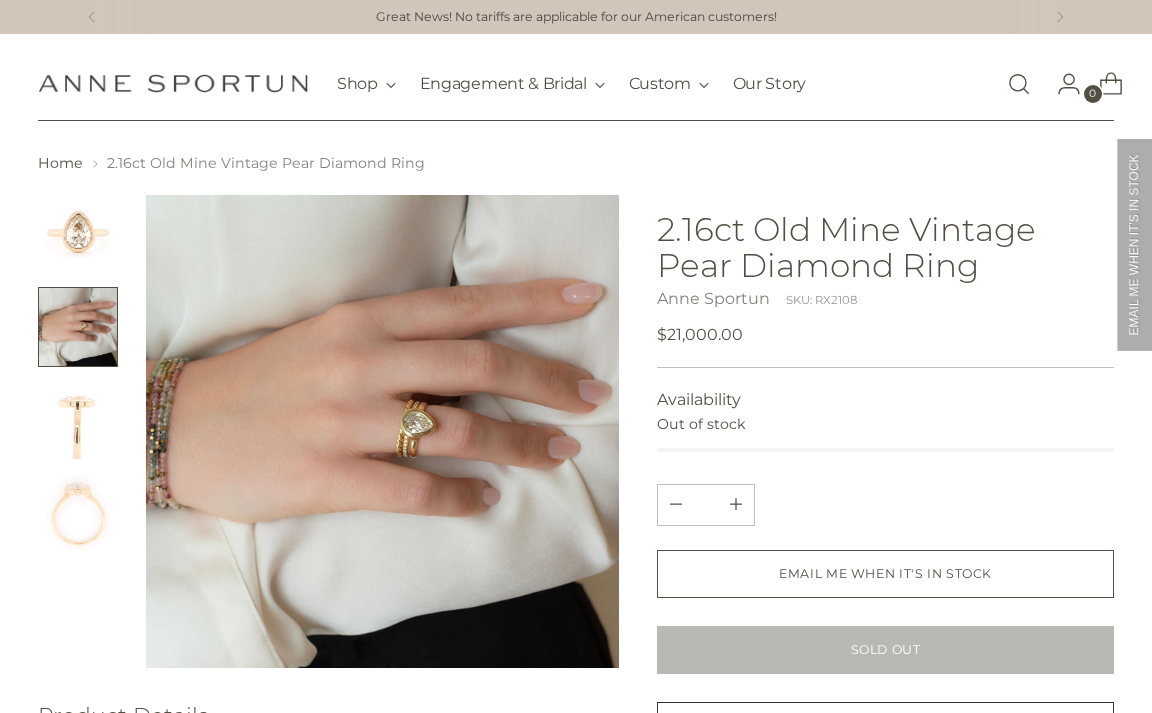 click at bounding box center (78, 419) 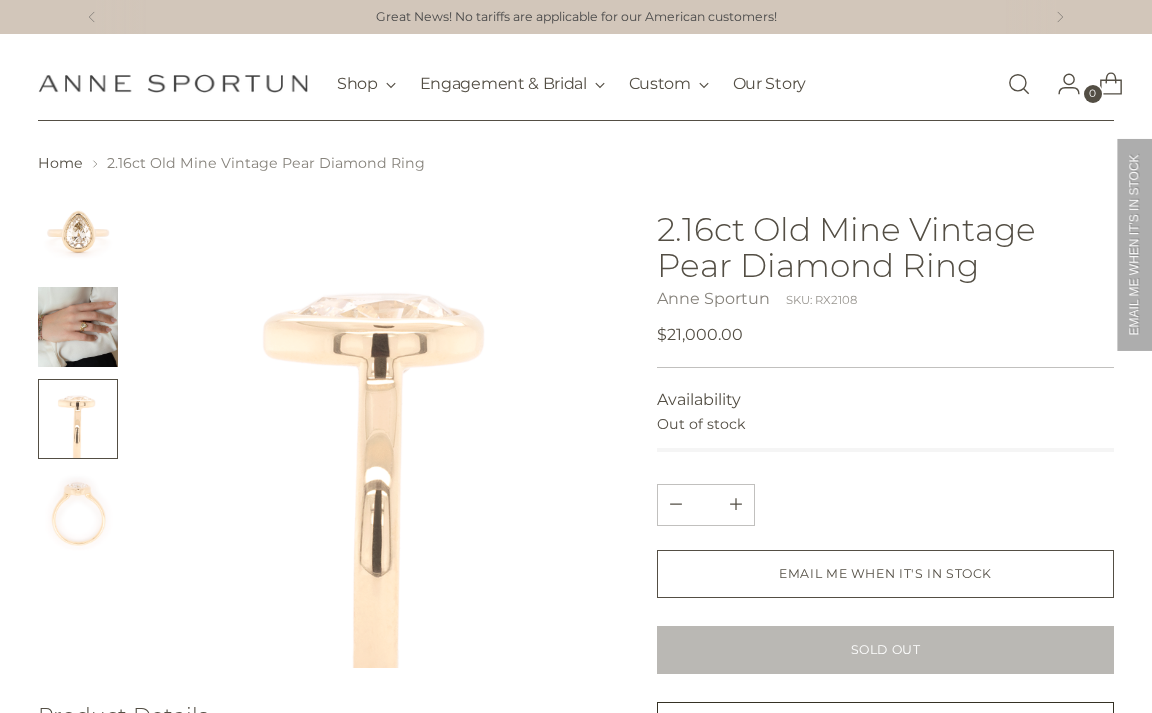 click at bounding box center (78, 511) 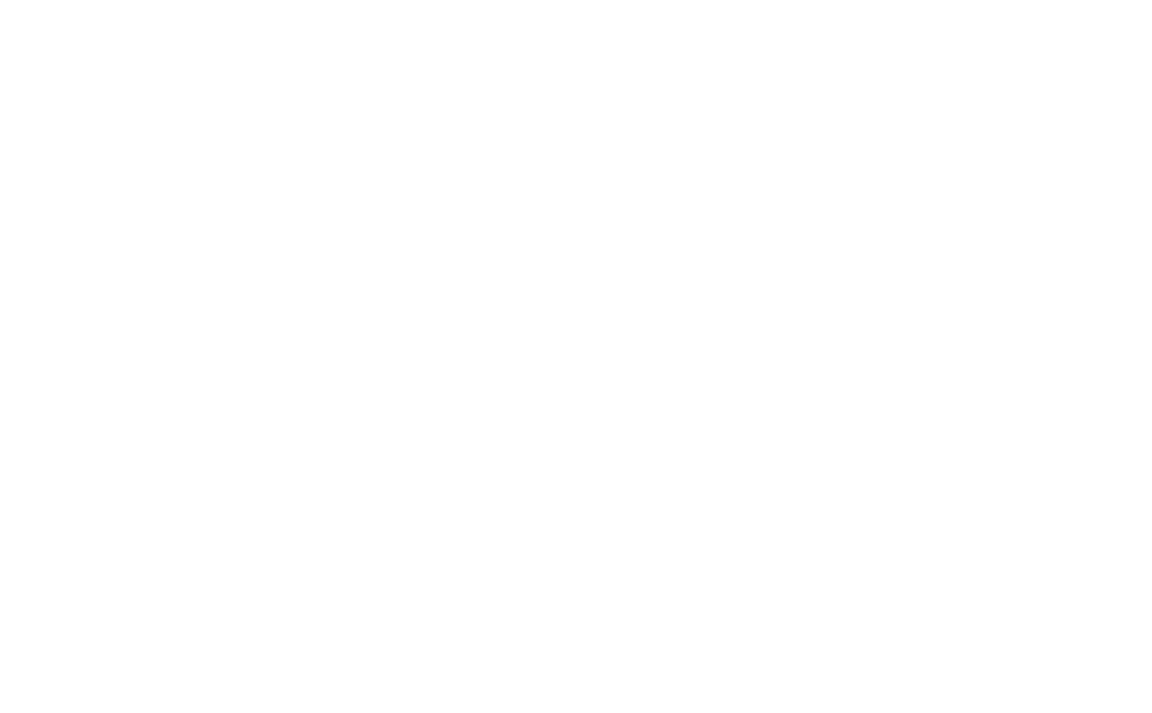 scroll, scrollTop: 0, scrollLeft: 0, axis: both 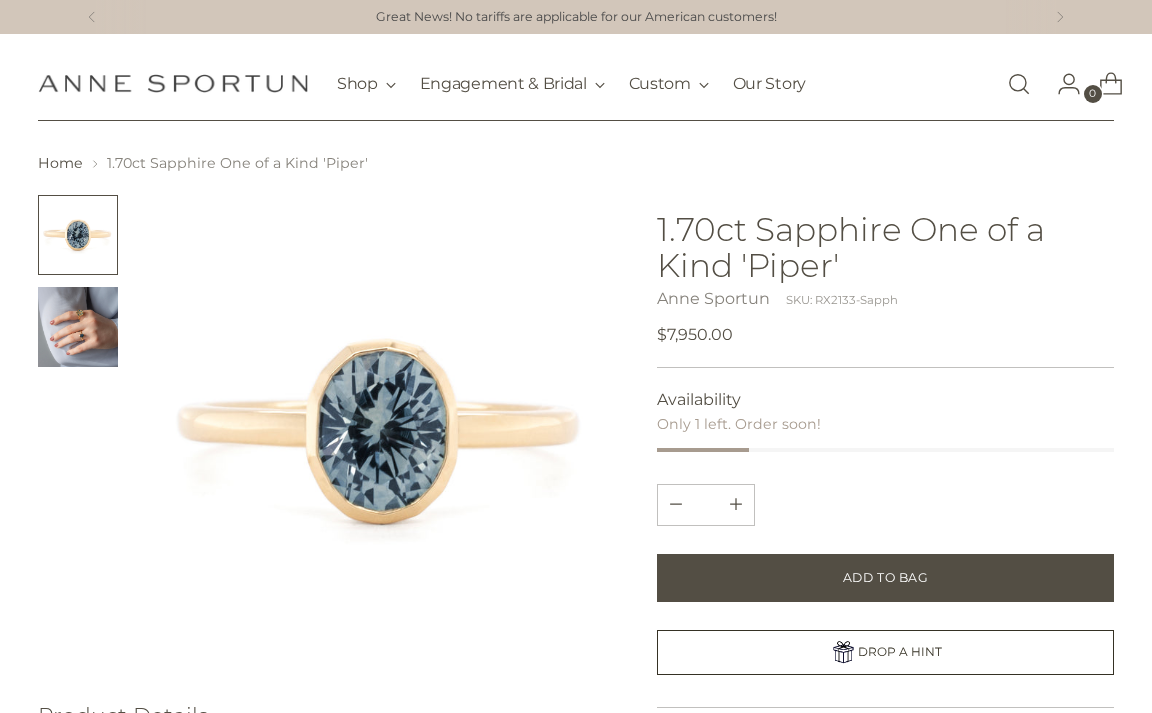 click at bounding box center [78, 327] 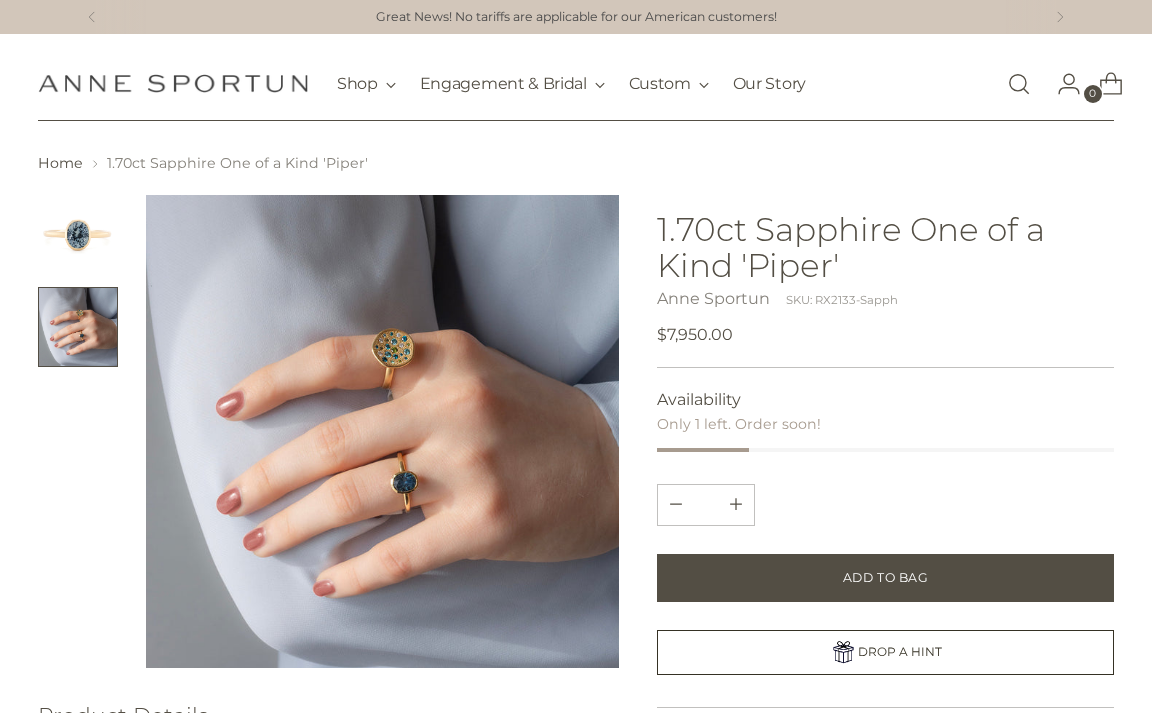 click at bounding box center [382, 431] 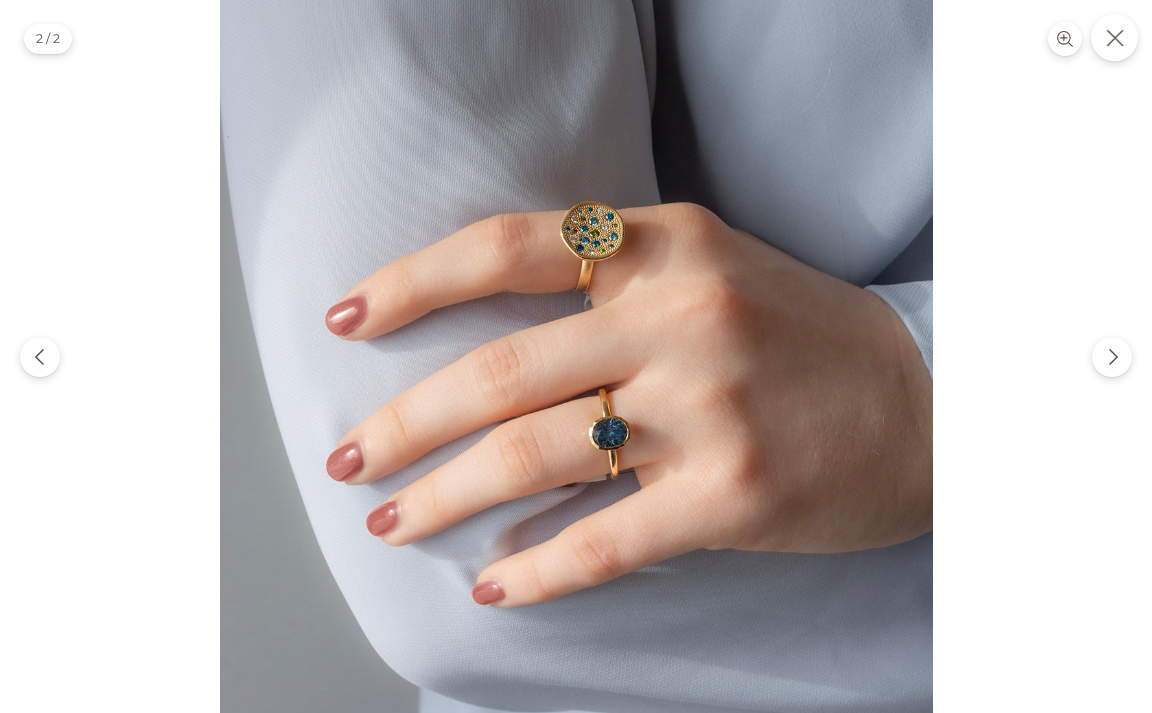 click 